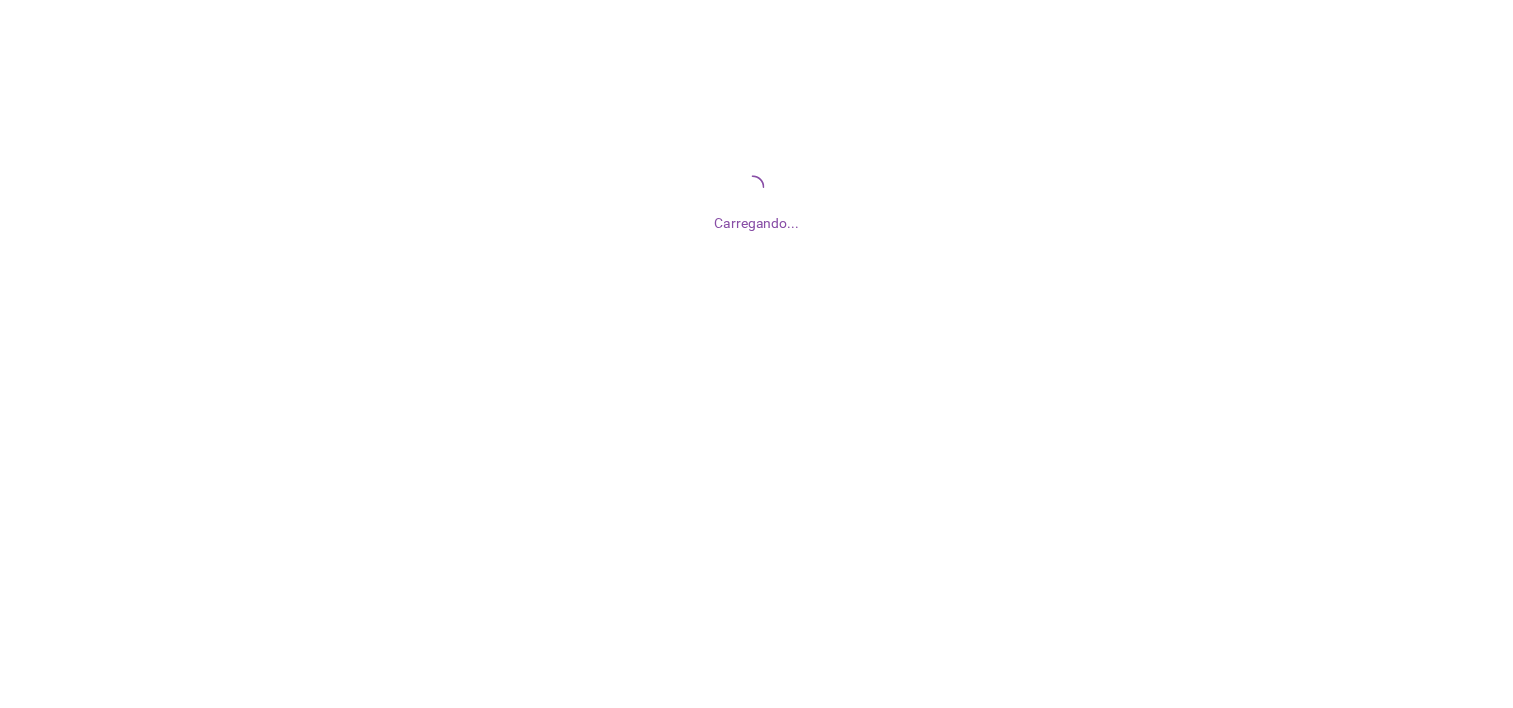 scroll, scrollTop: 0, scrollLeft: 0, axis: both 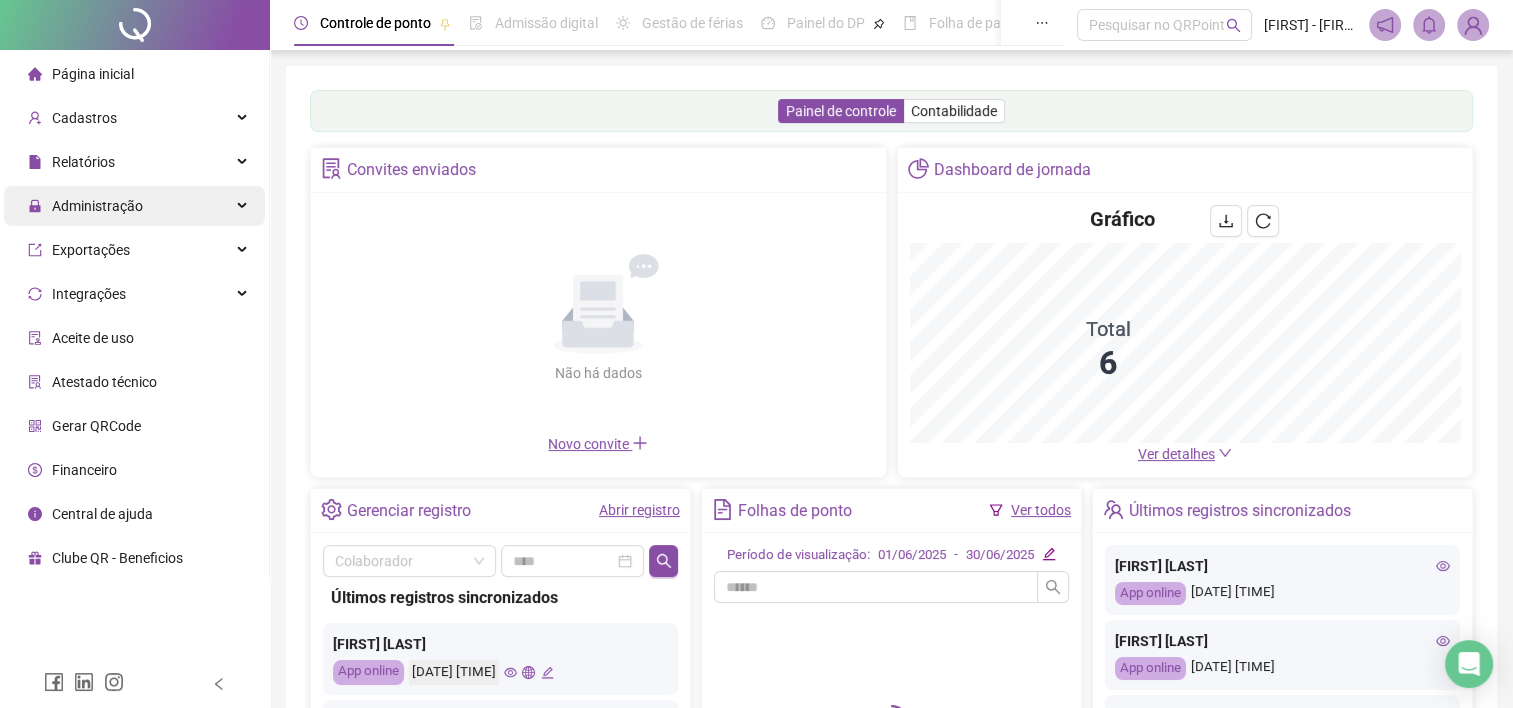 click on "Administração" at bounding box center (97, 206) 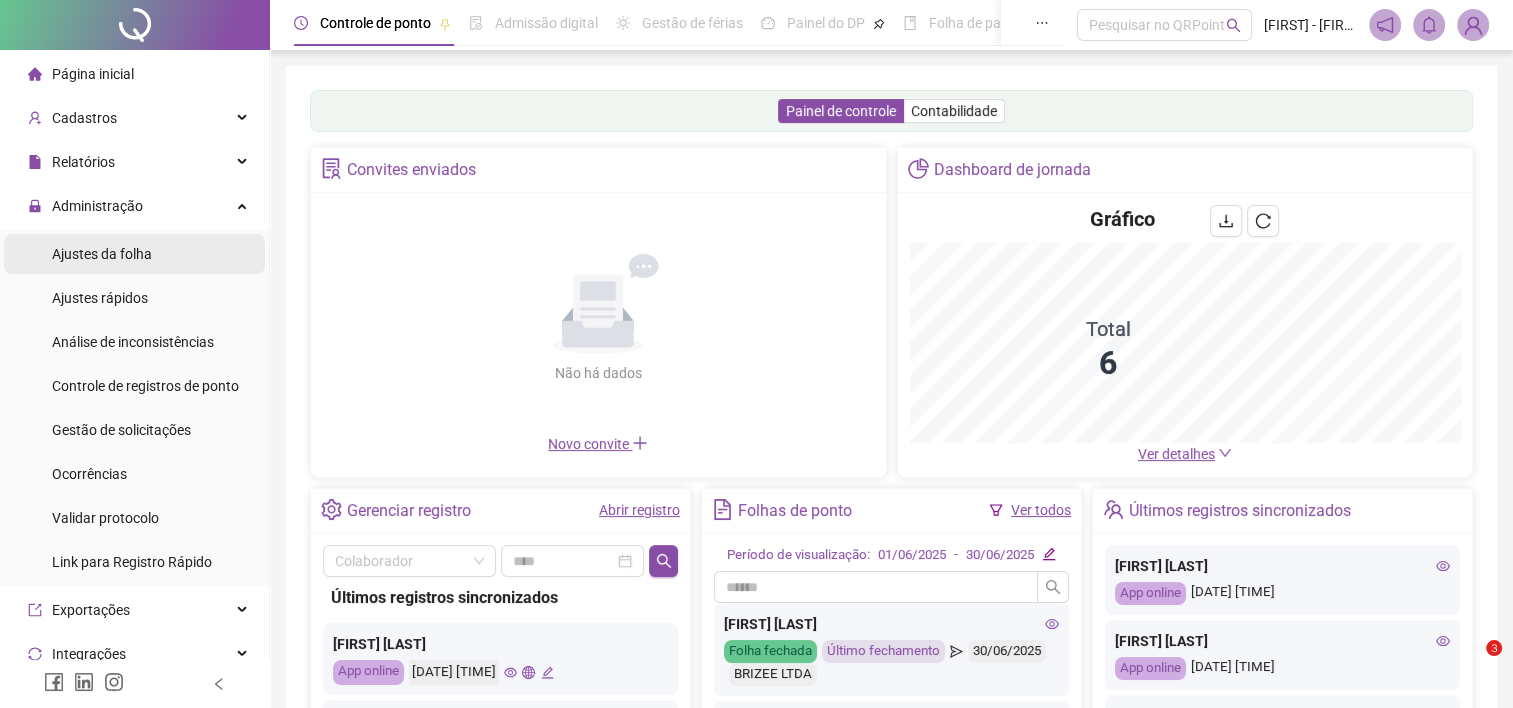 click on "Ajustes da folha" at bounding box center (102, 254) 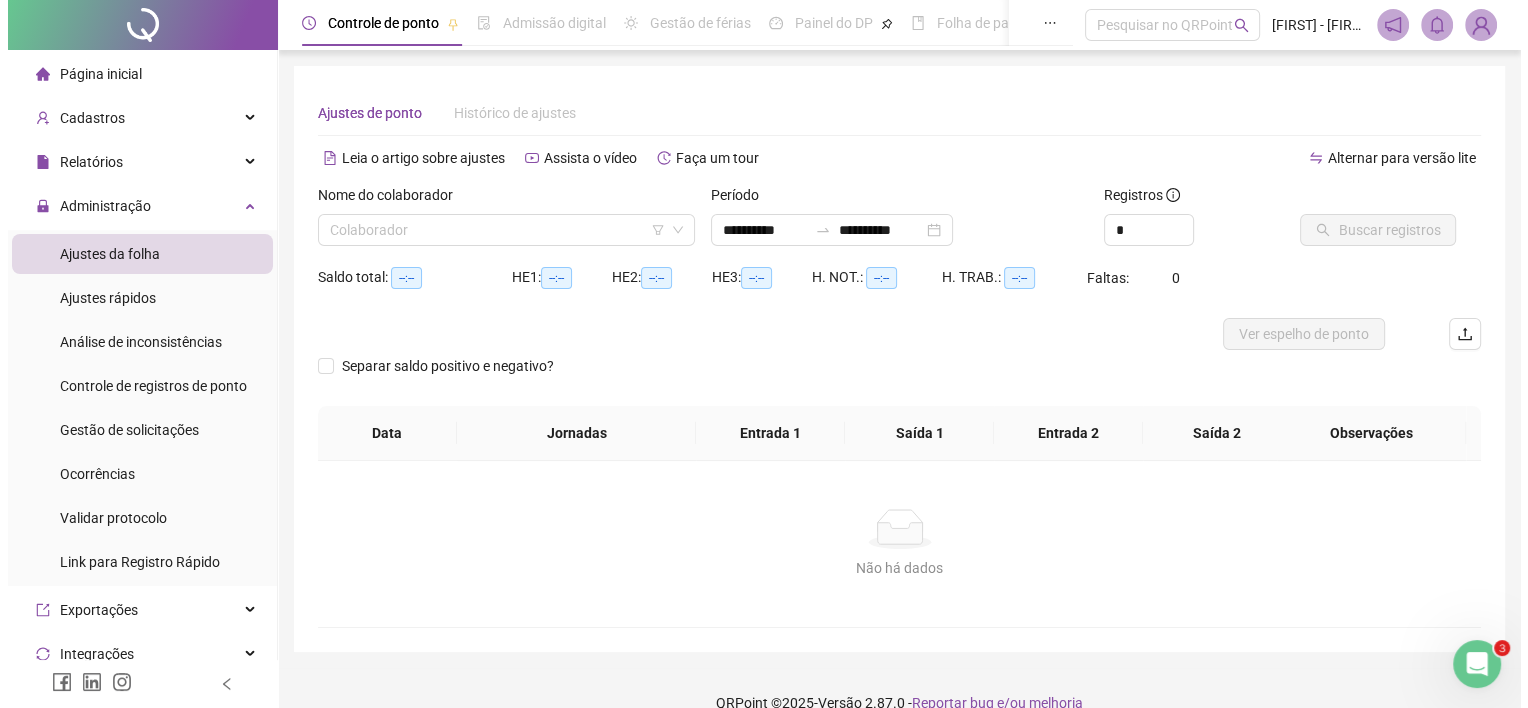 scroll, scrollTop: 0, scrollLeft: 0, axis: both 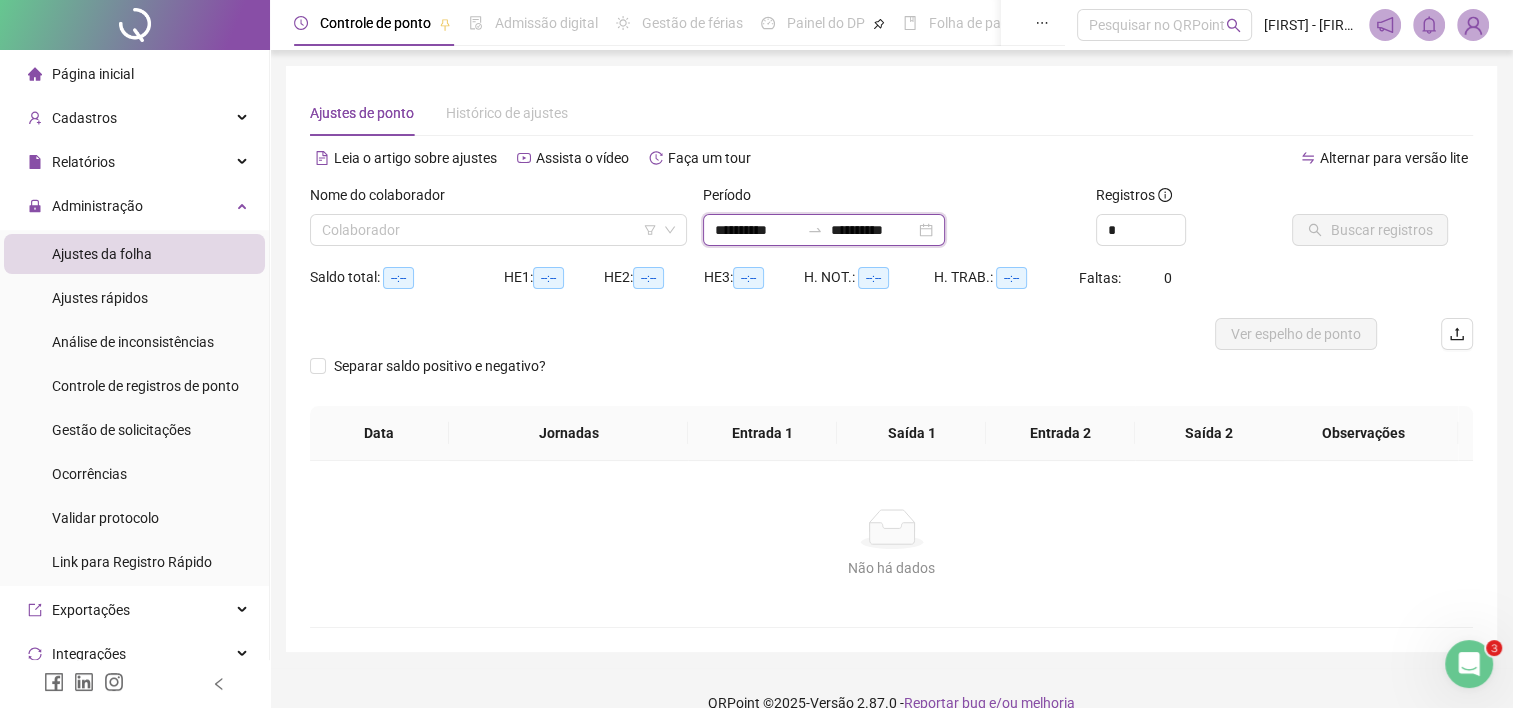 click on "**********" at bounding box center [757, 230] 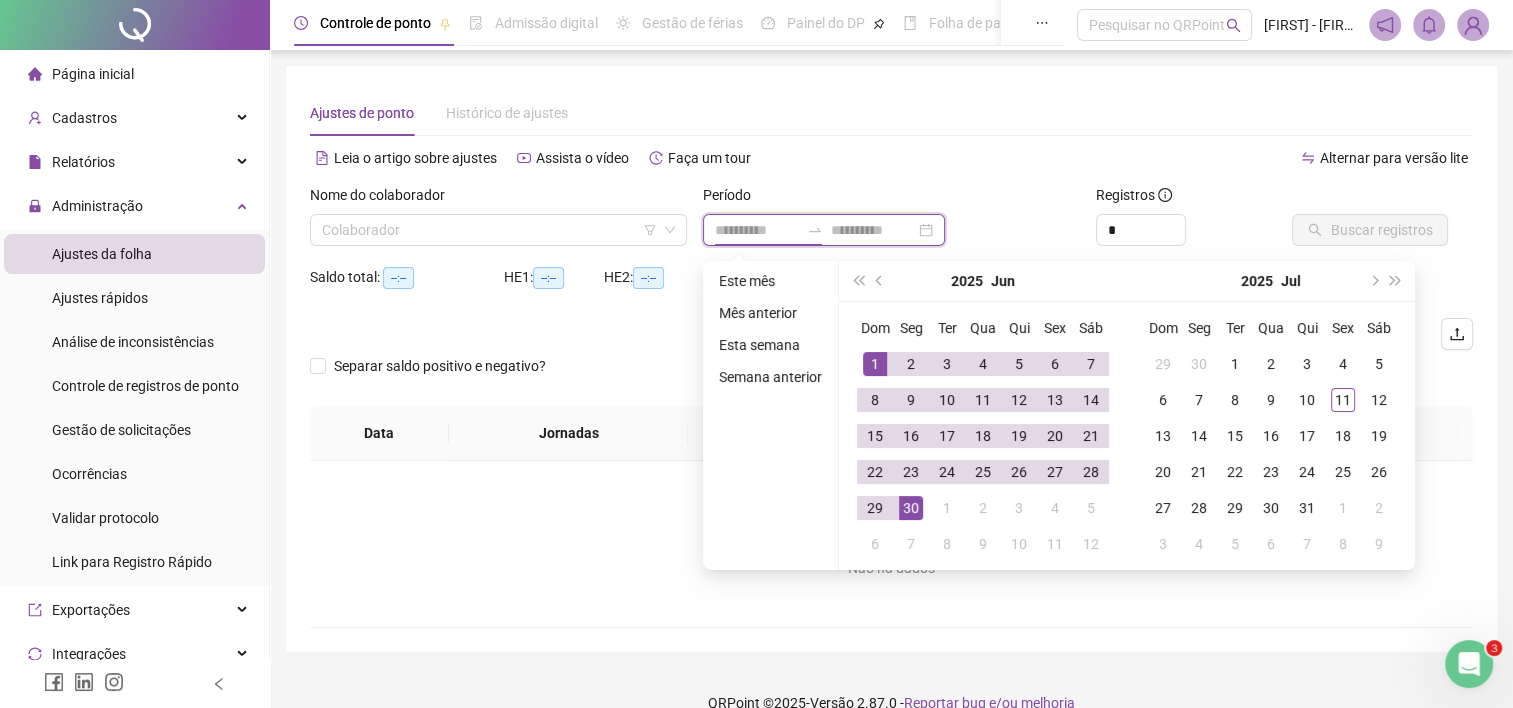 type on "**********" 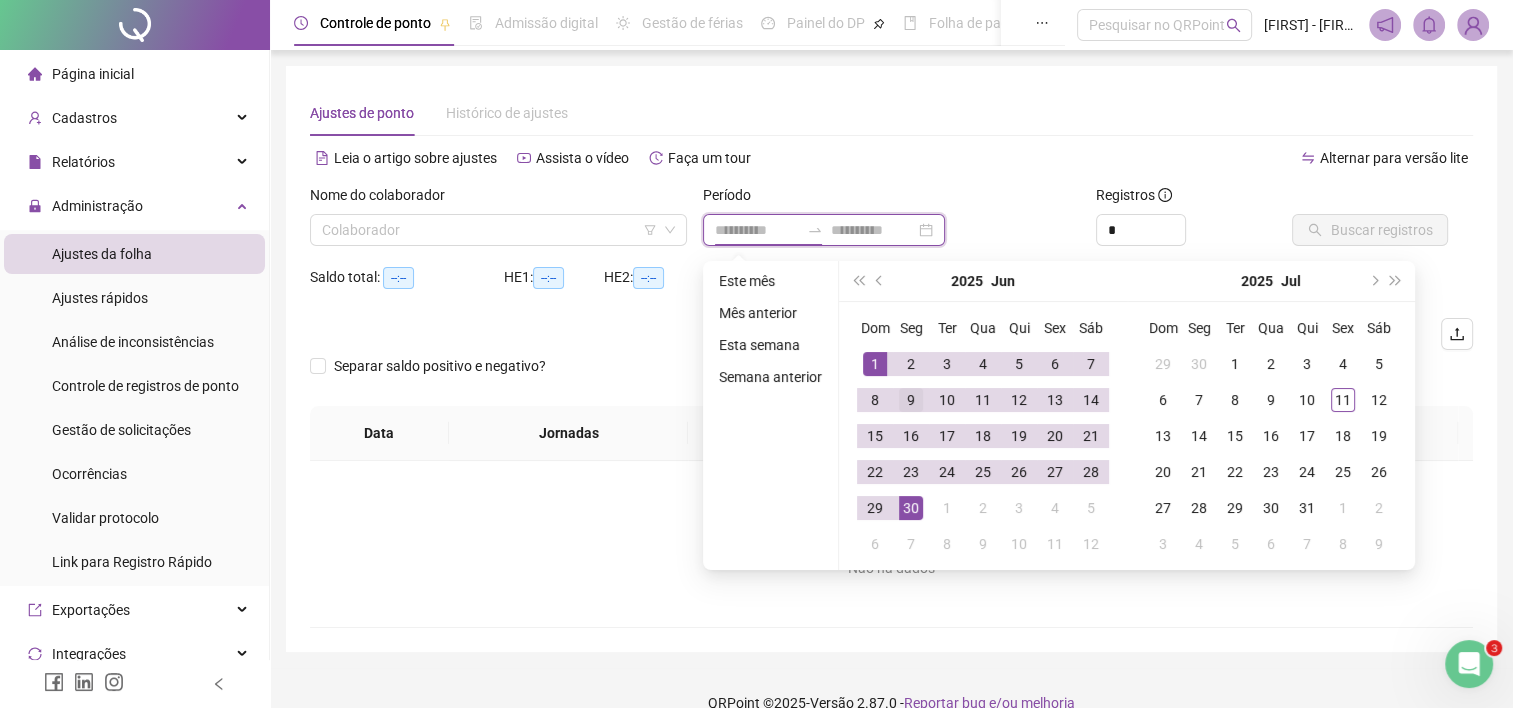 type on "**********" 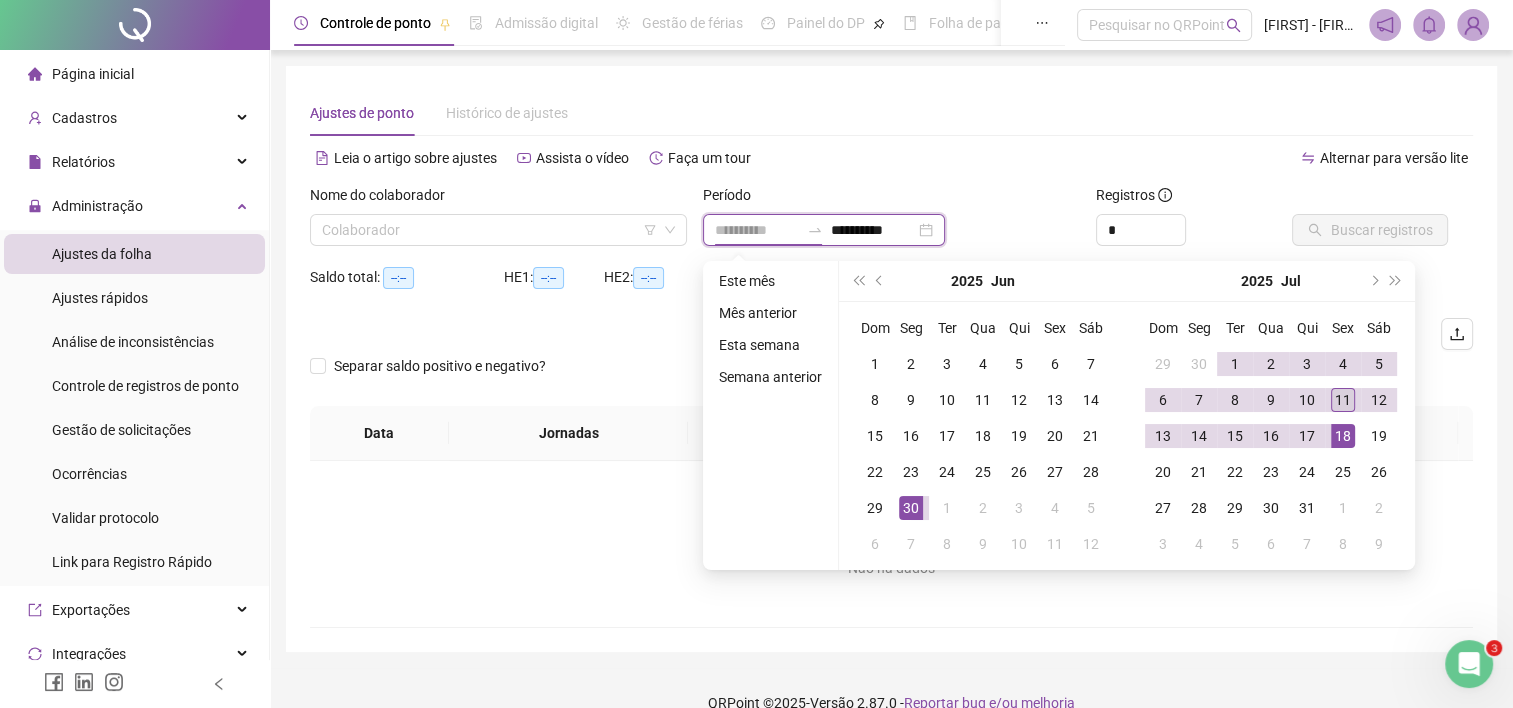 type on "**********" 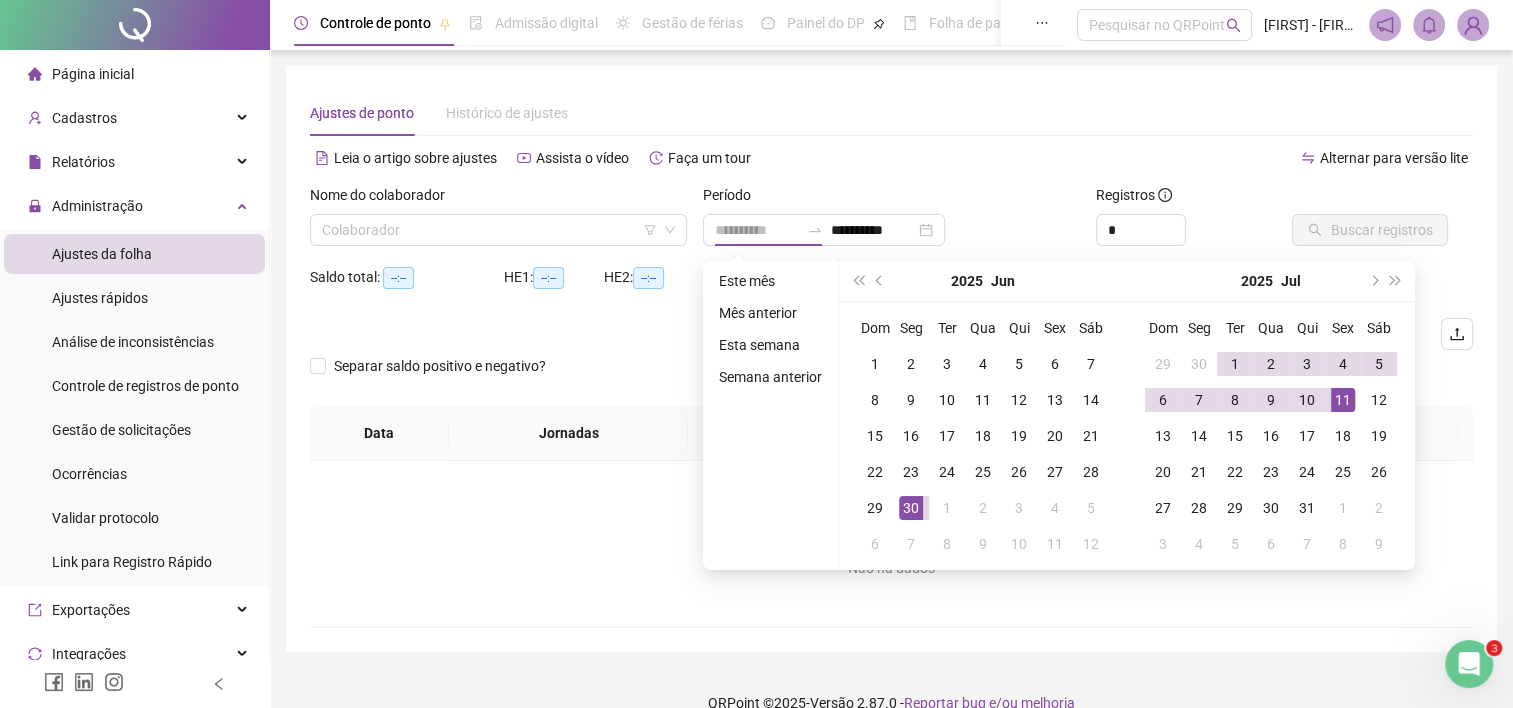 click on "11" at bounding box center (1343, 400) 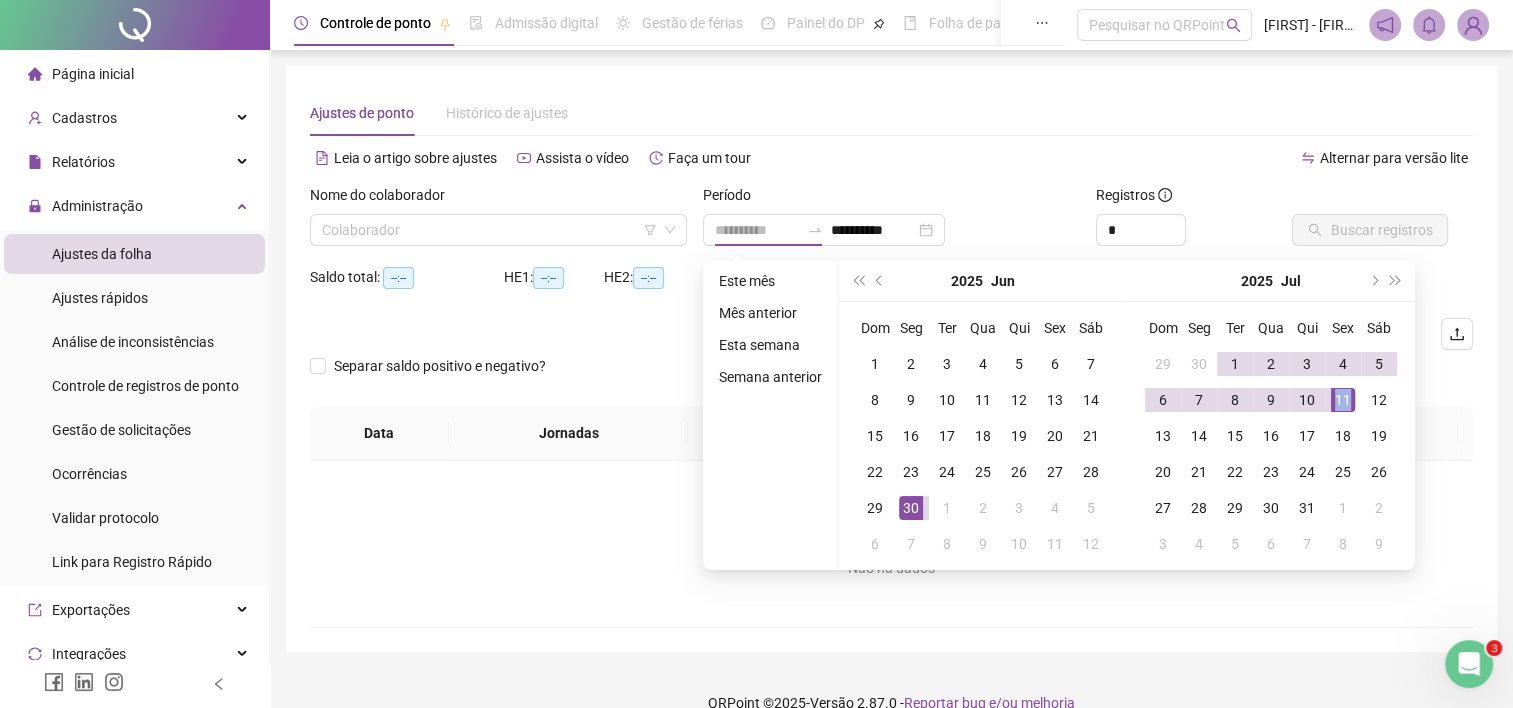 click on "11" at bounding box center [1343, 400] 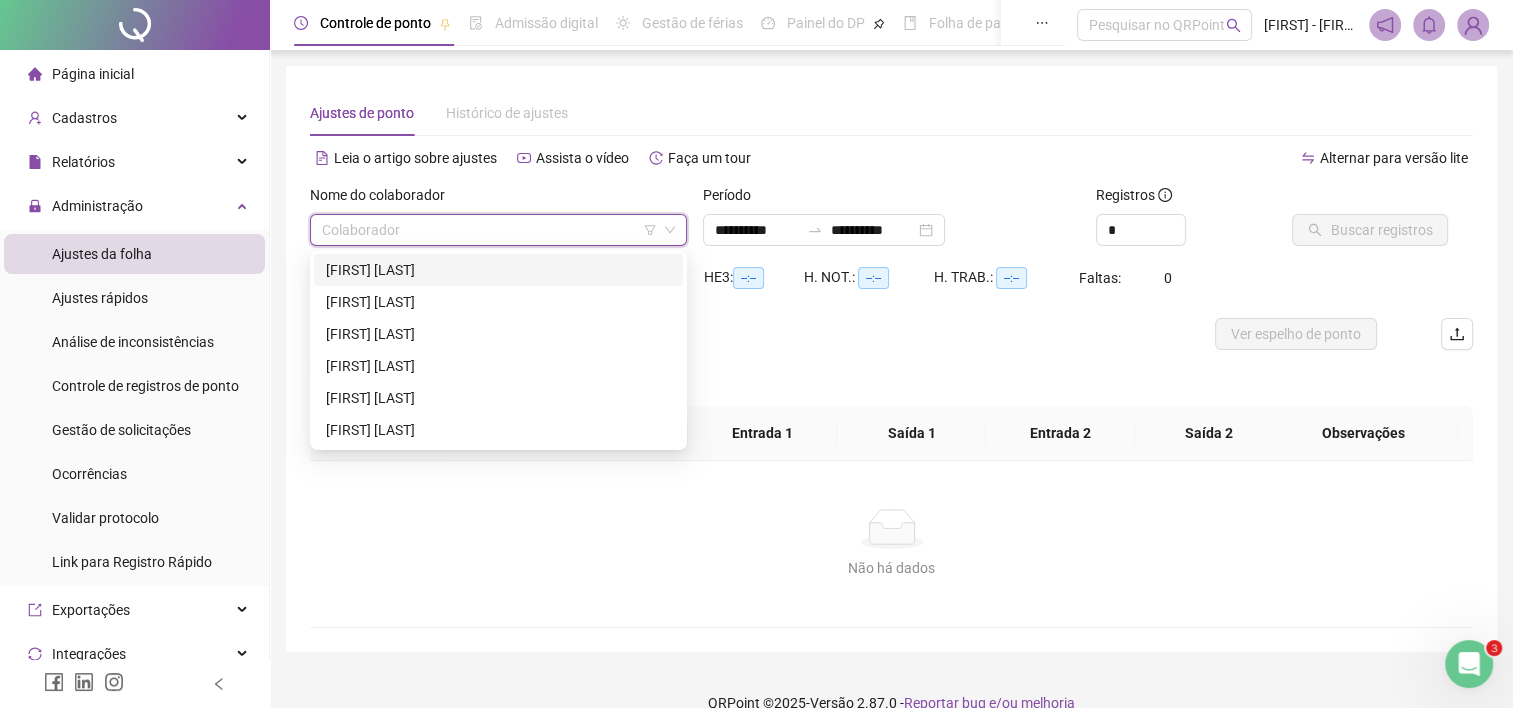 click at bounding box center [492, 230] 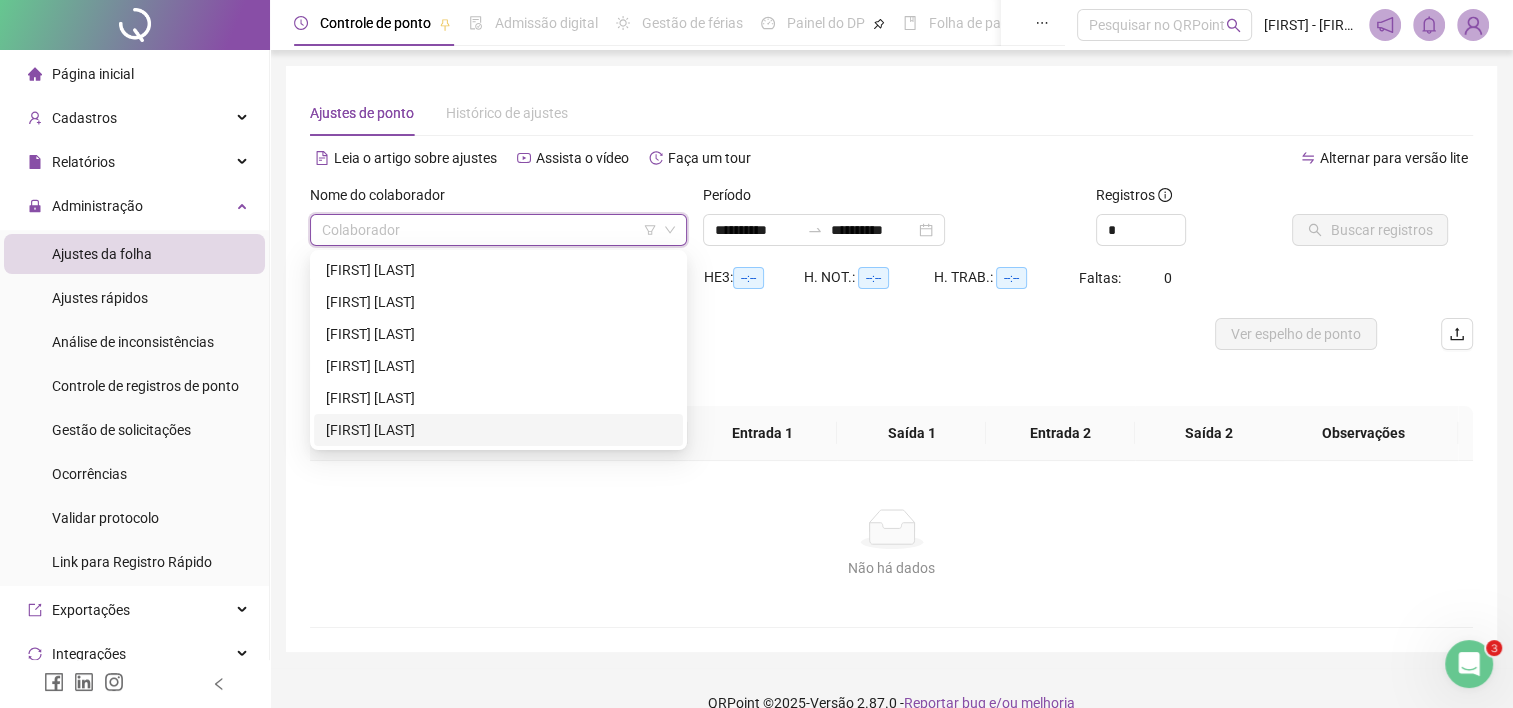 click on "[FIRST] [LAST]" at bounding box center [498, 430] 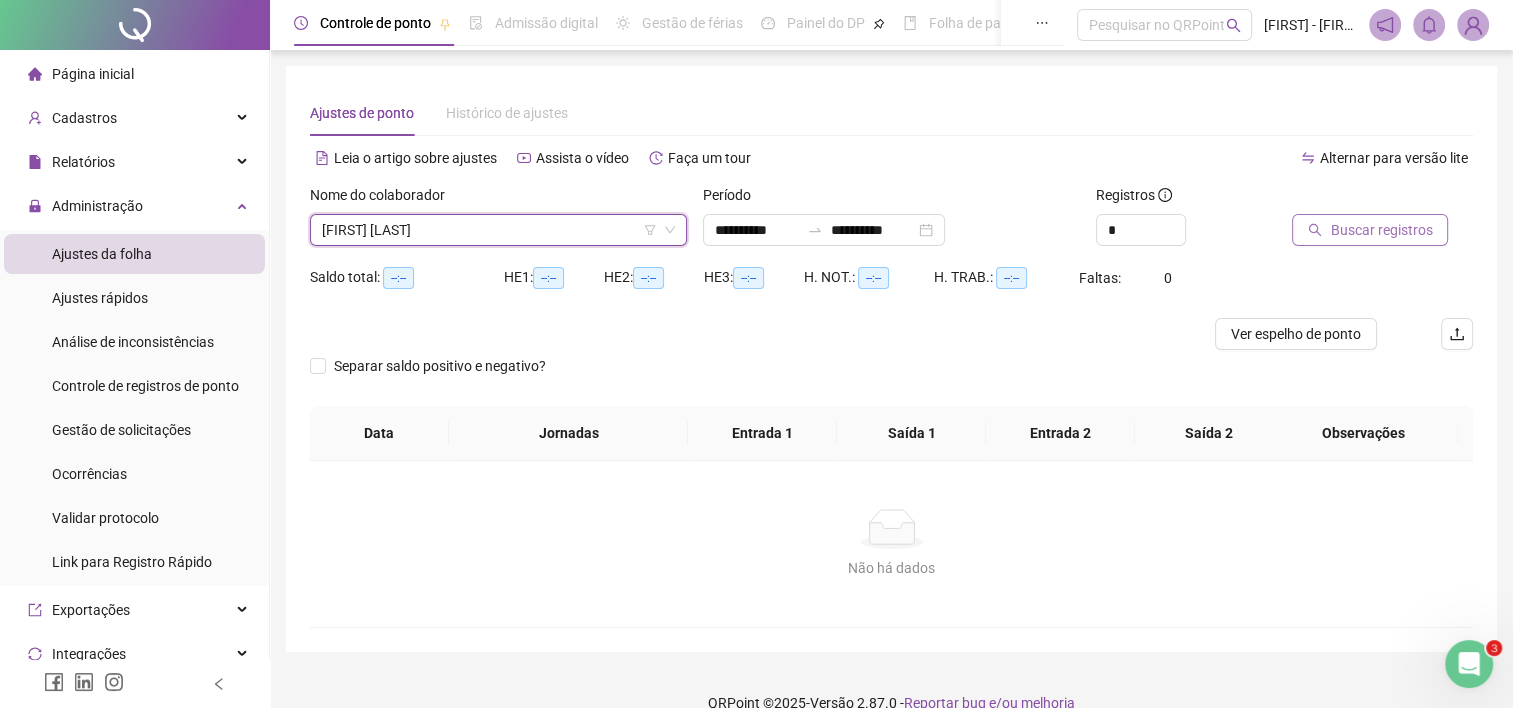 click on "Buscar registros" at bounding box center [1370, 230] 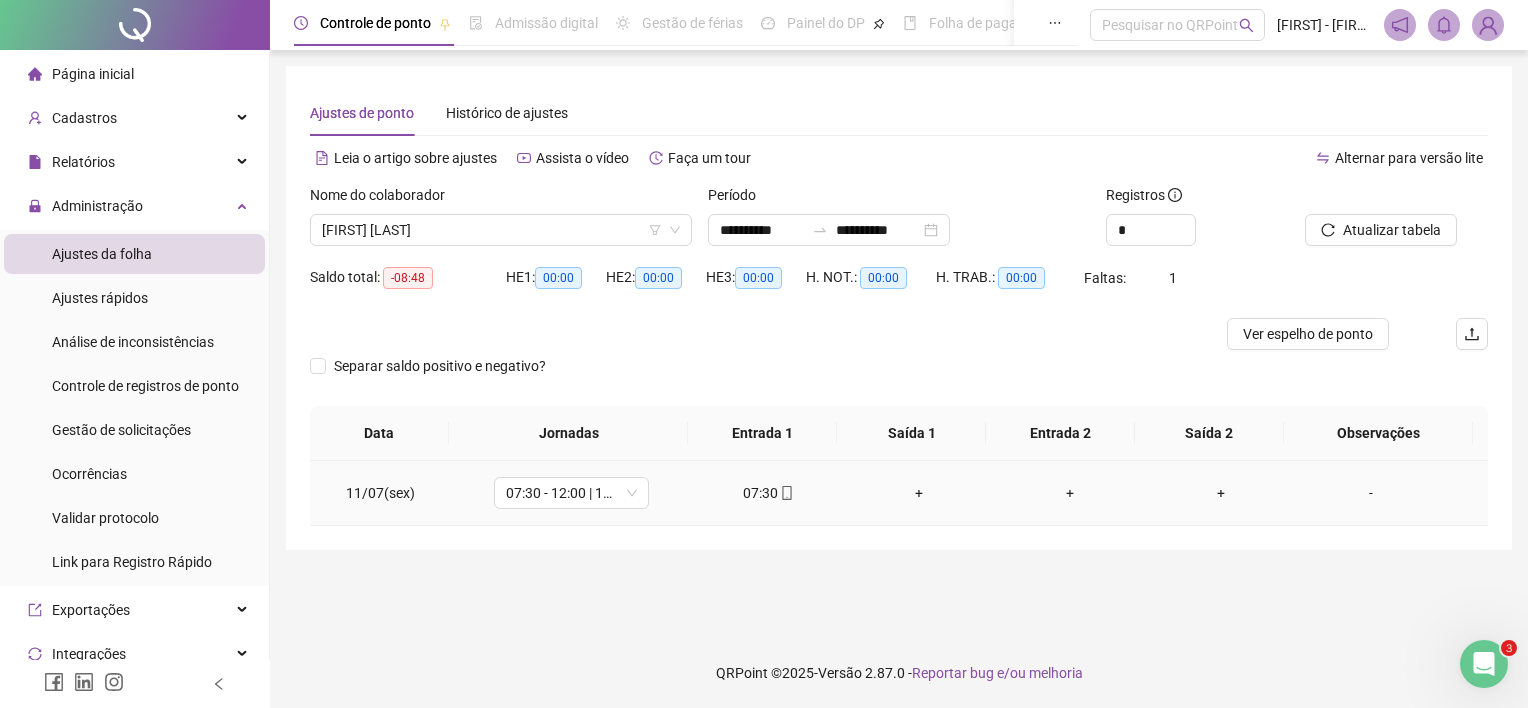 click on "-" at bounding box center (1371, 493) 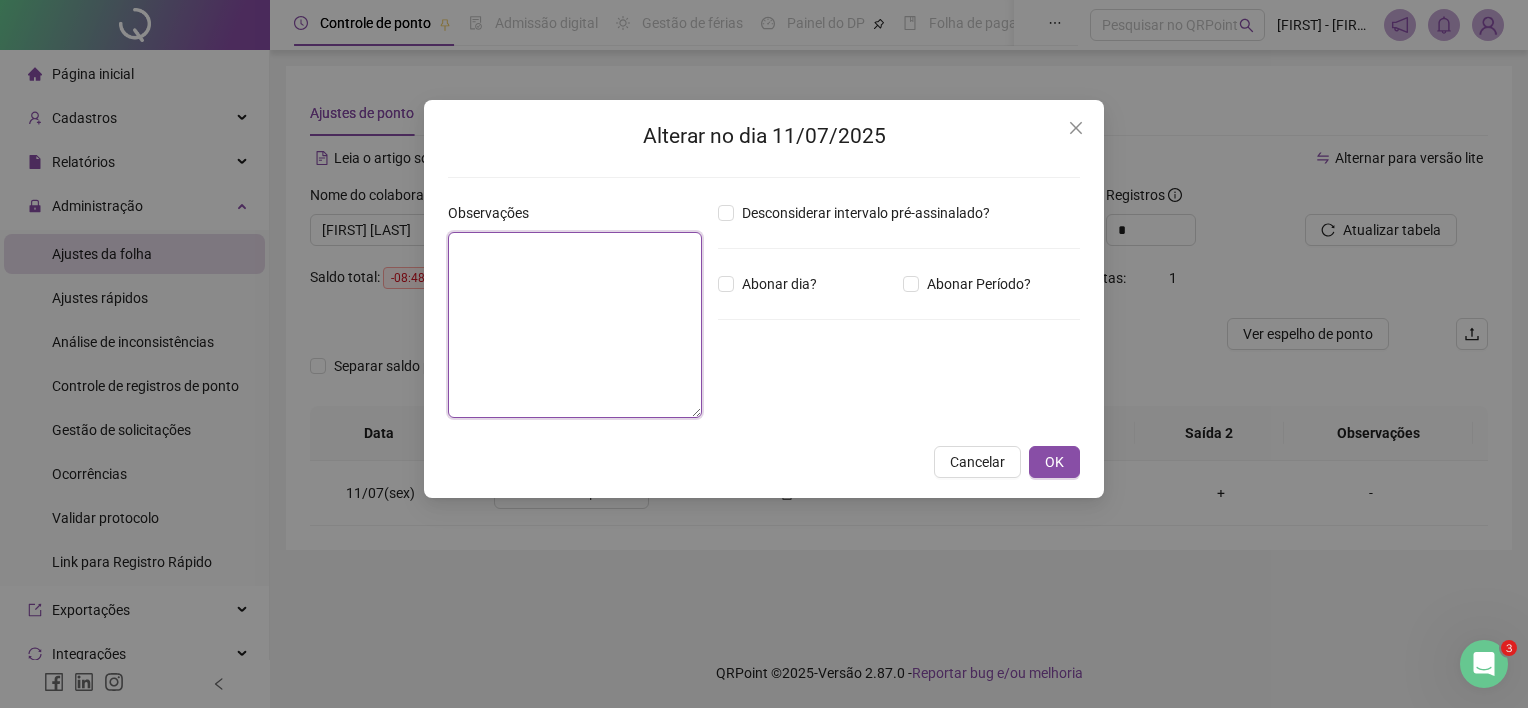 click at bounding box center (575, 325) 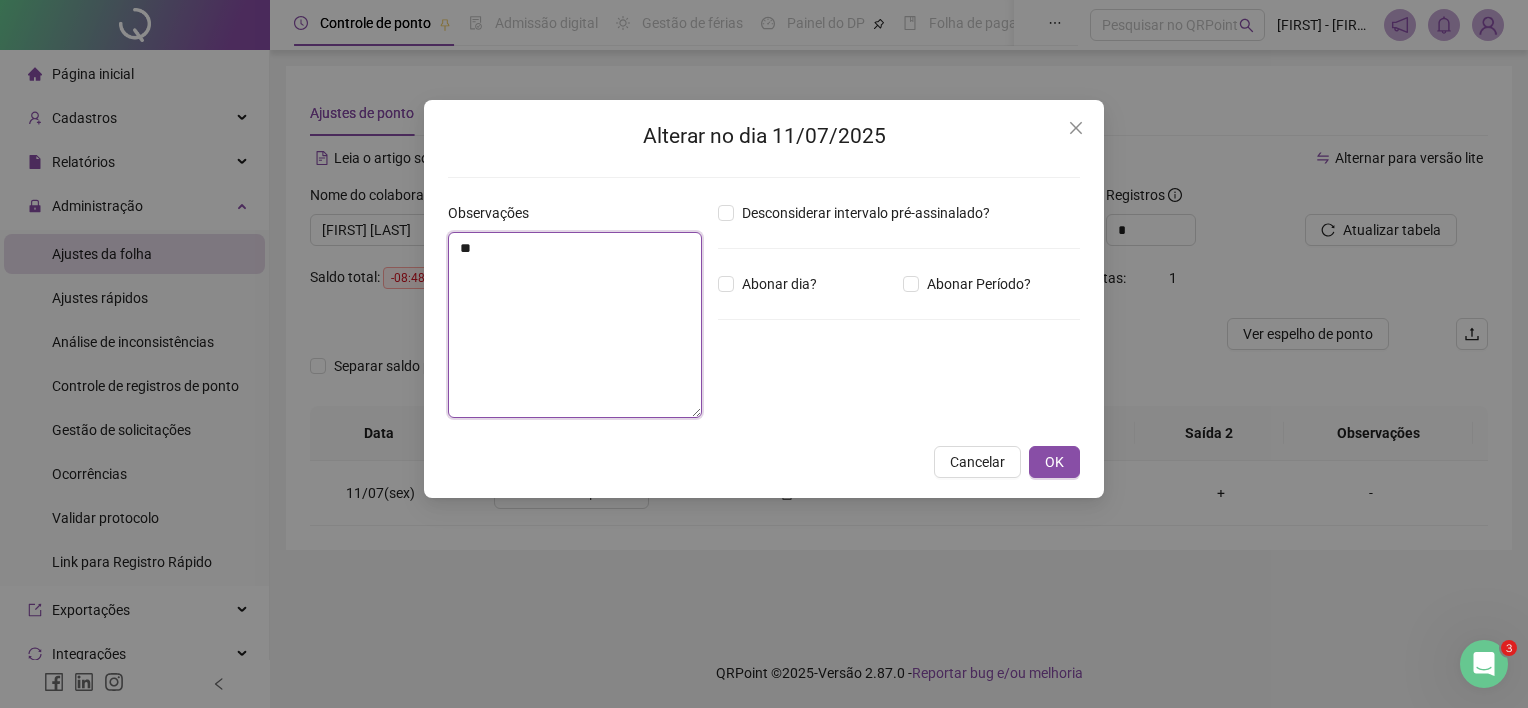 type on "*" 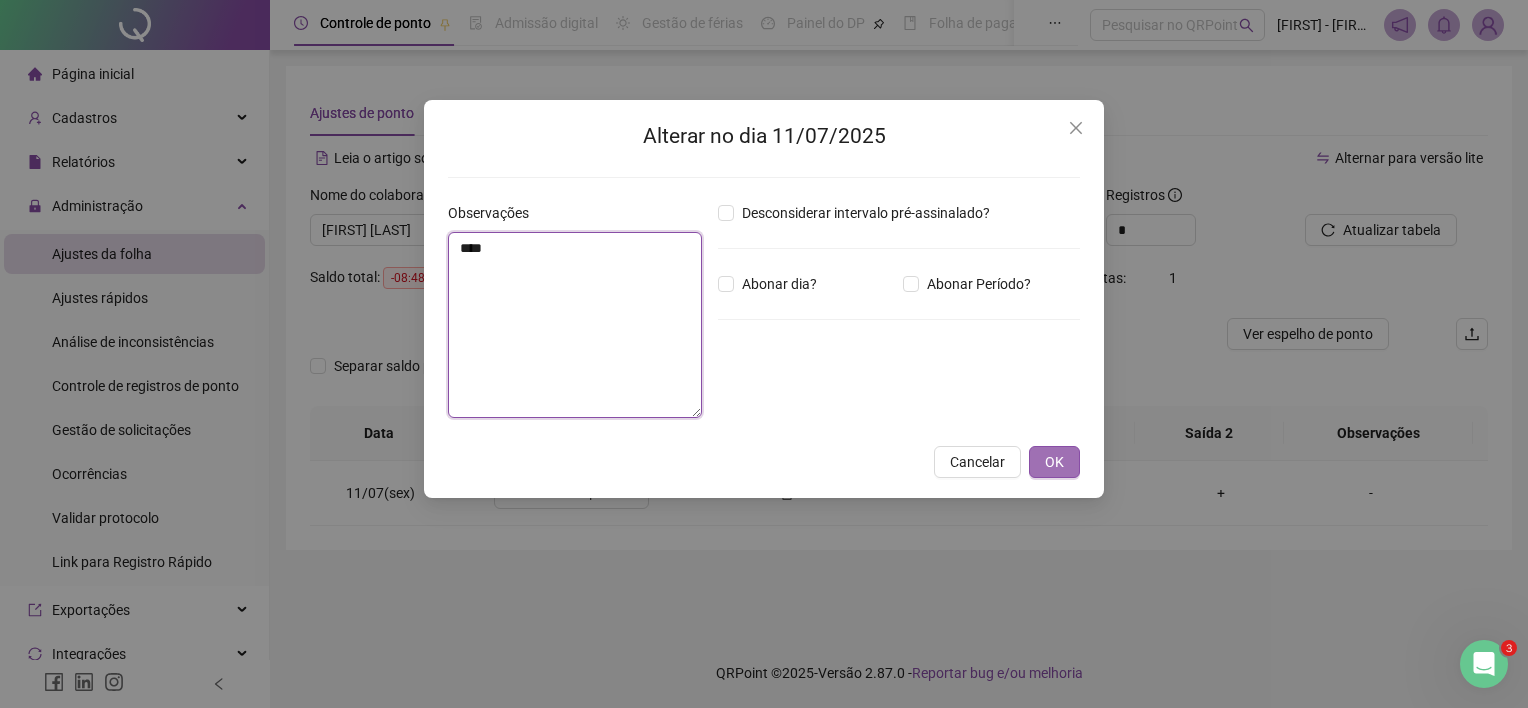 type on "****" 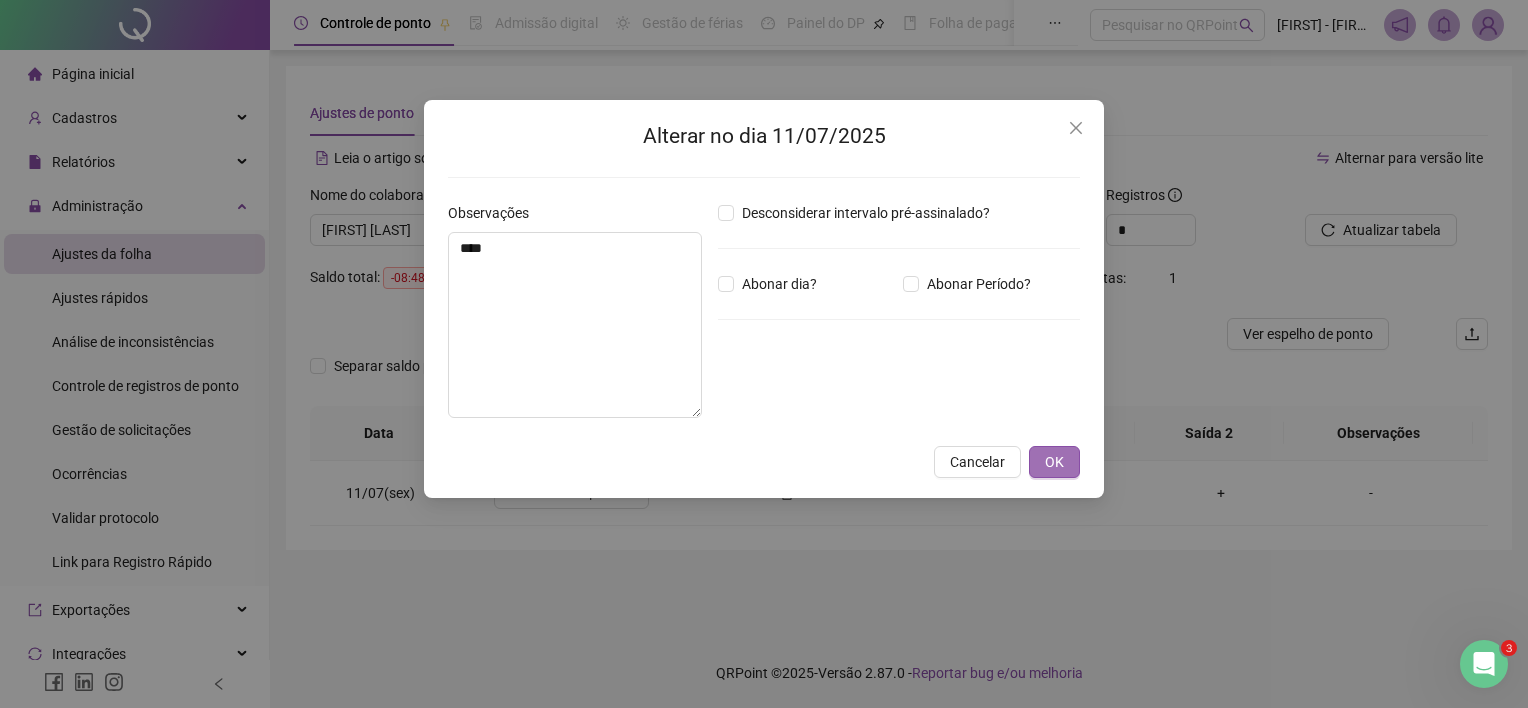 click on "OK" at bounding box center [1054, 462] 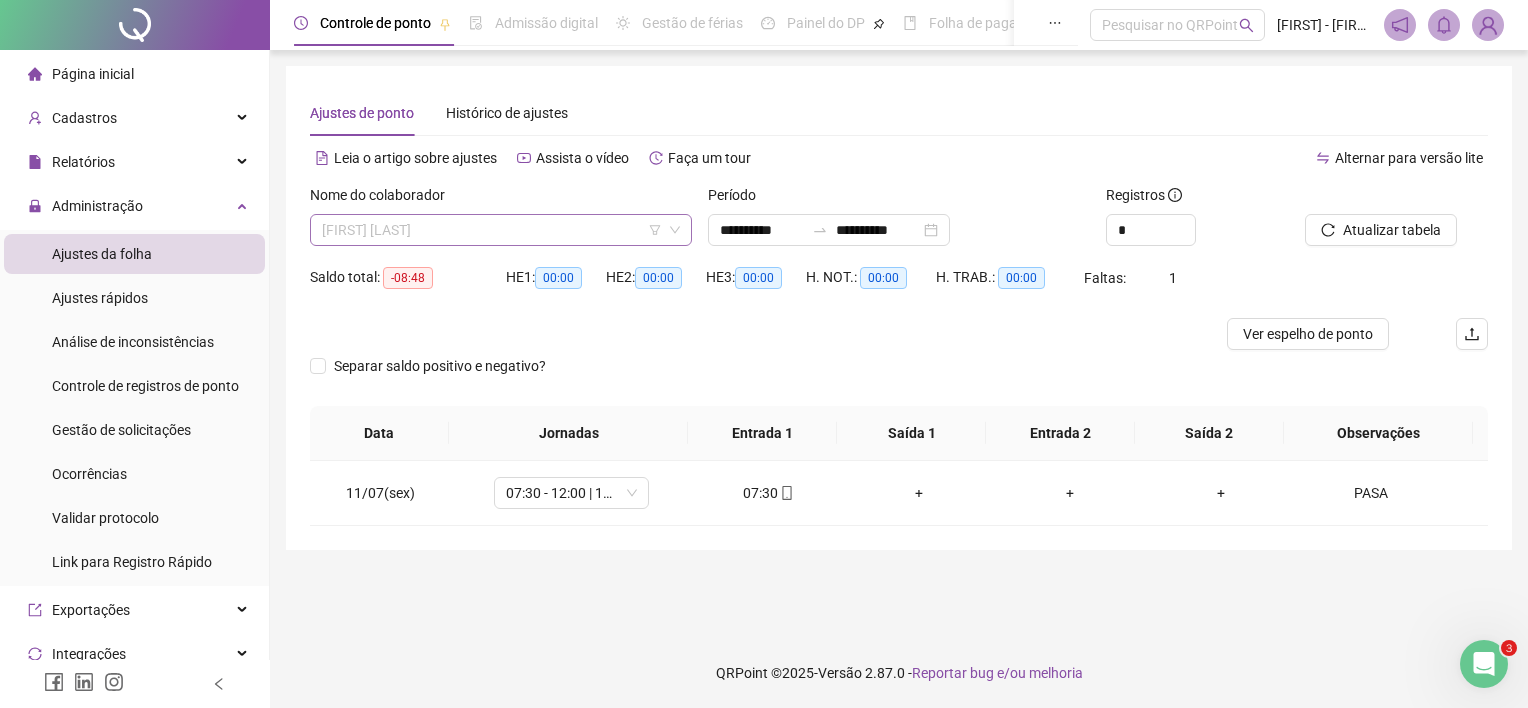 click on "[FIRST] [LAST]" at bounding box center [501, 230] 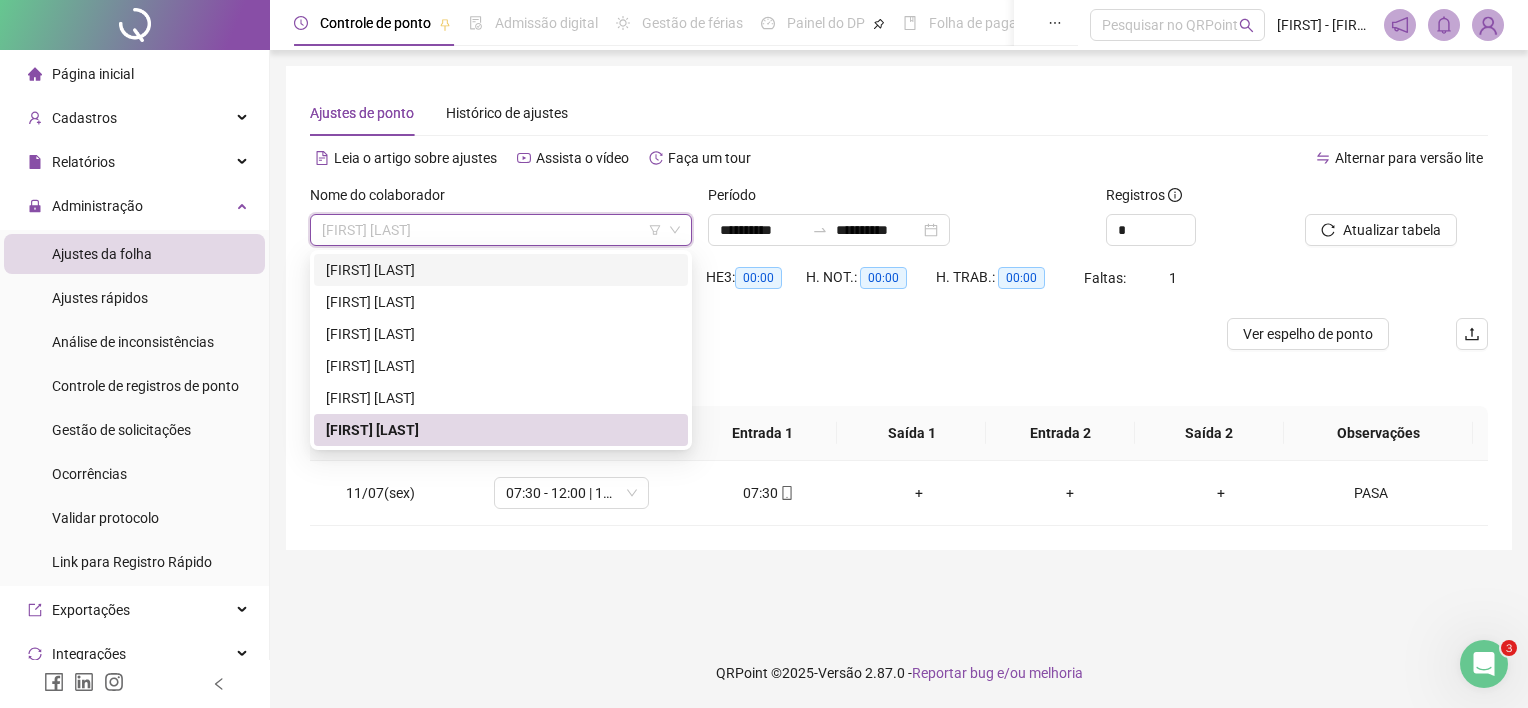 click on "[FIRST] [LAST]" at bounding box center (501, 270) 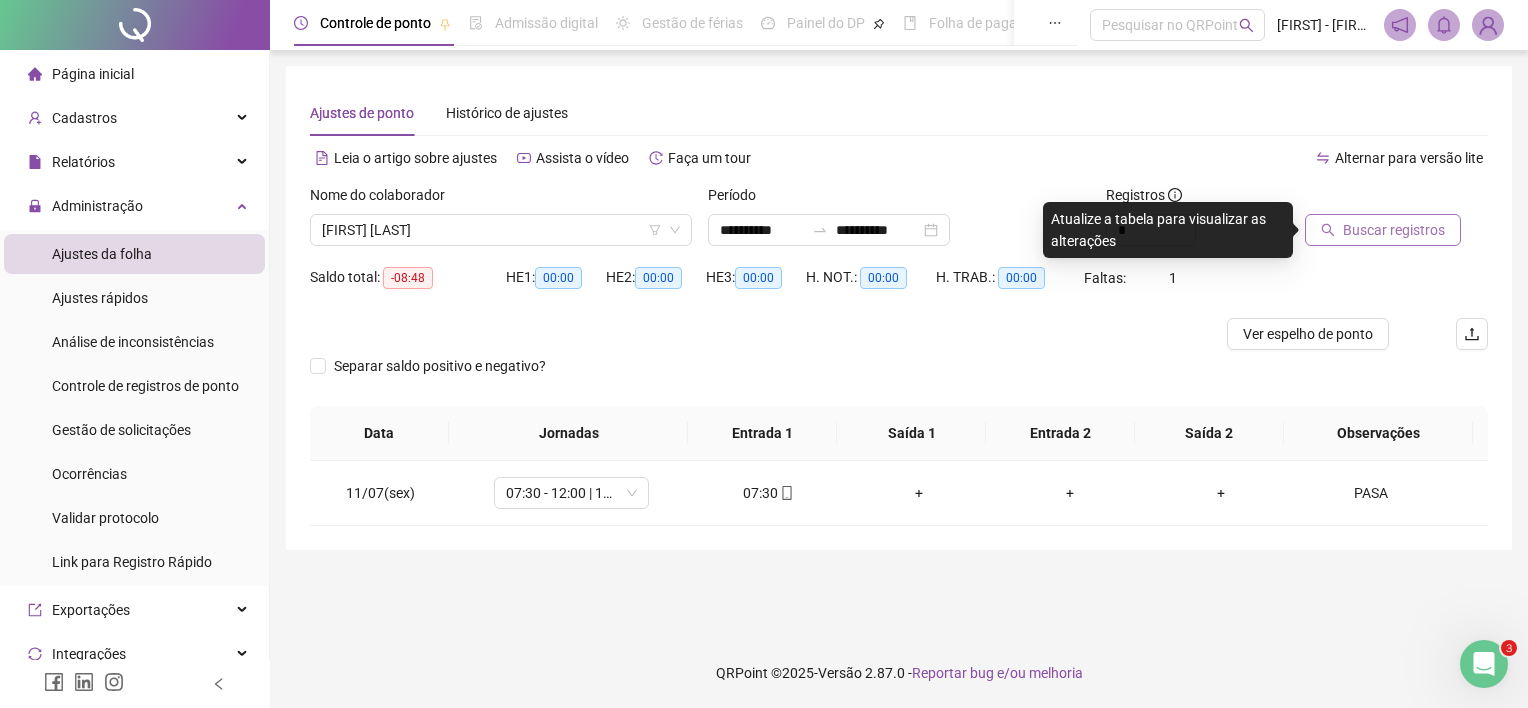 click 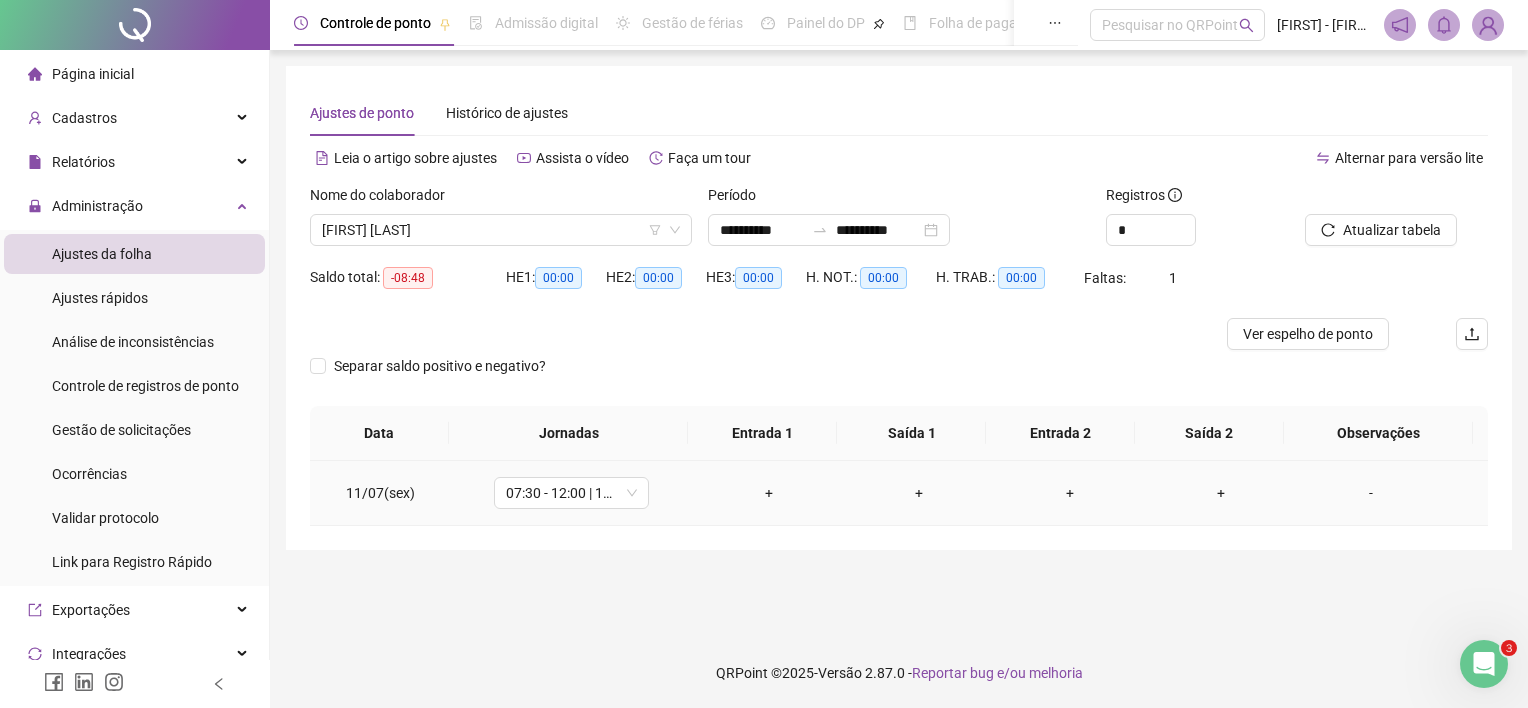 click on "-" at bounding box center [1371, 493] 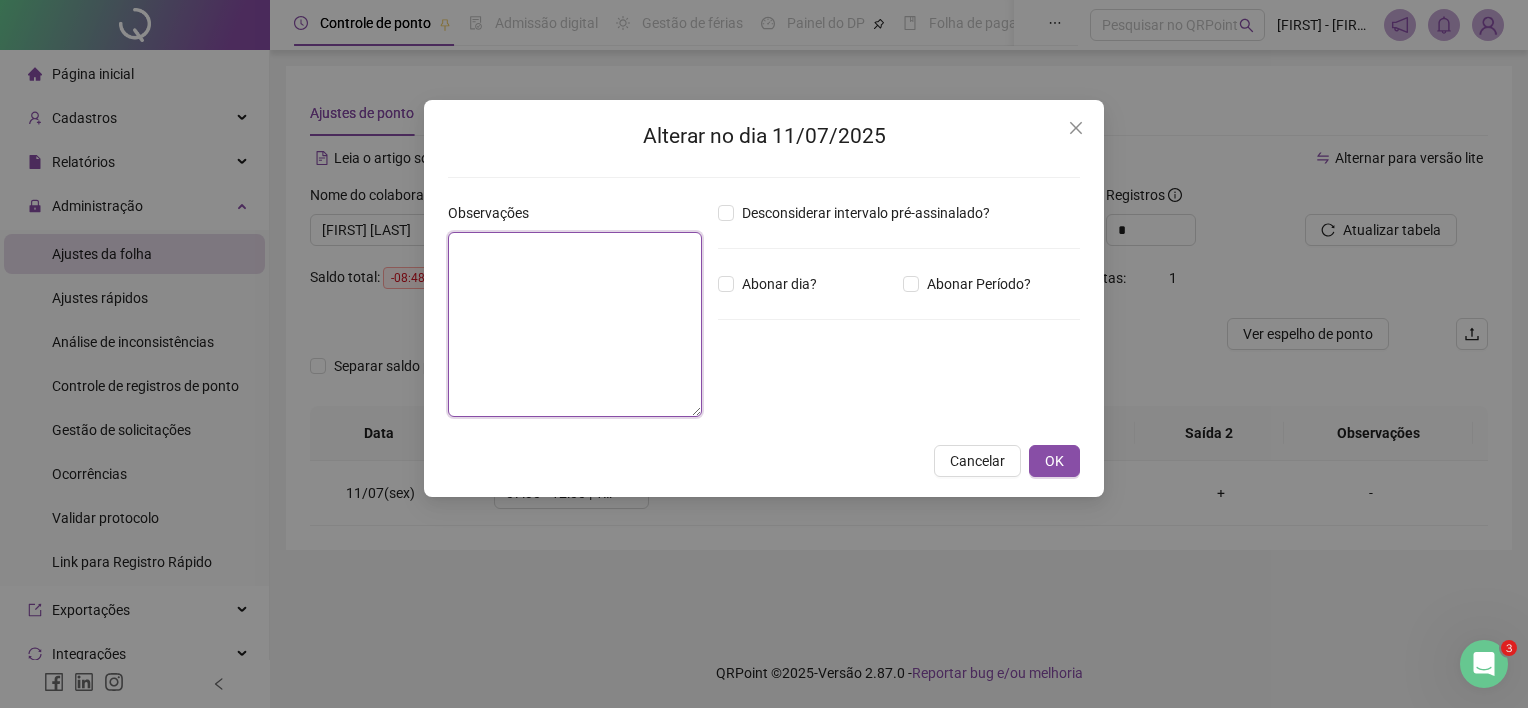 click at bounding box center (575, 324) 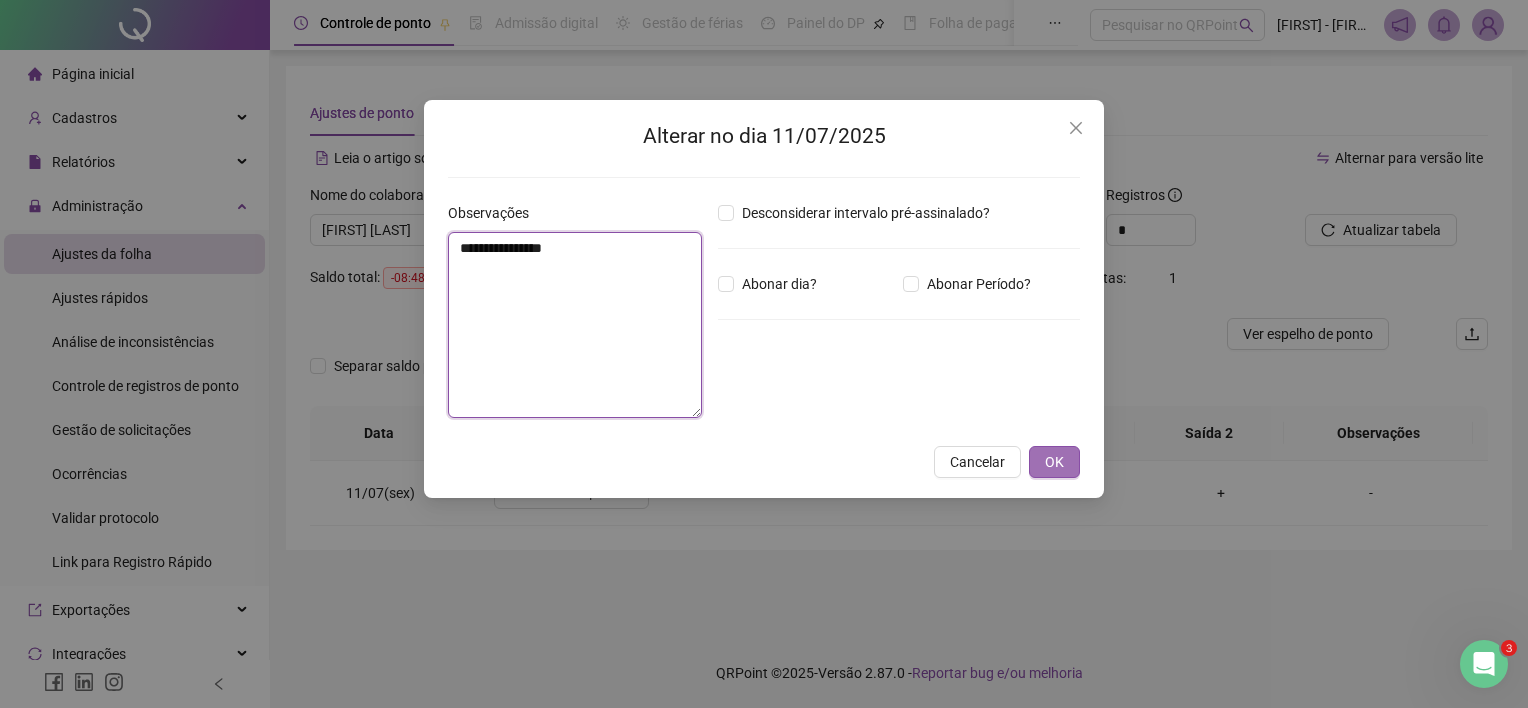 type on "**********" 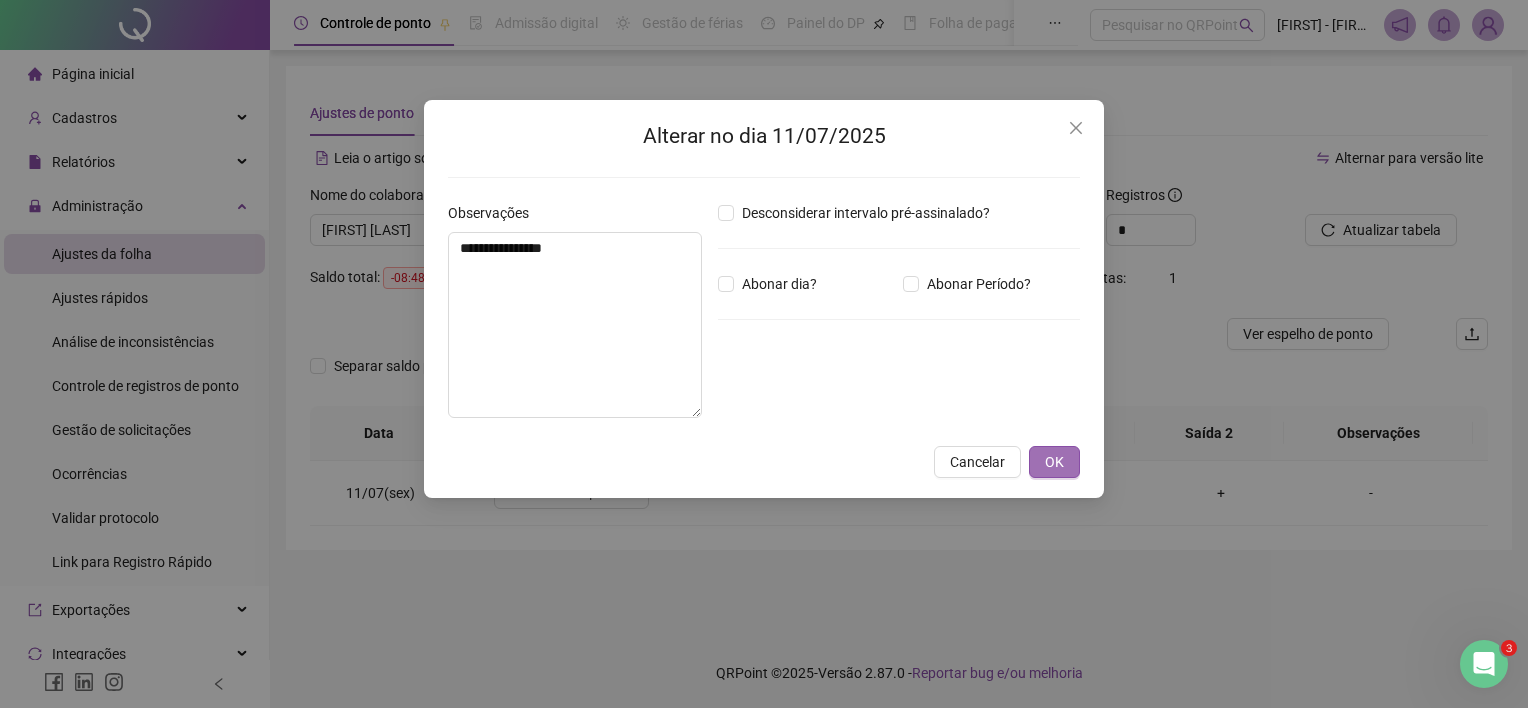 click on "OK" at bounding box center [1054, 462] 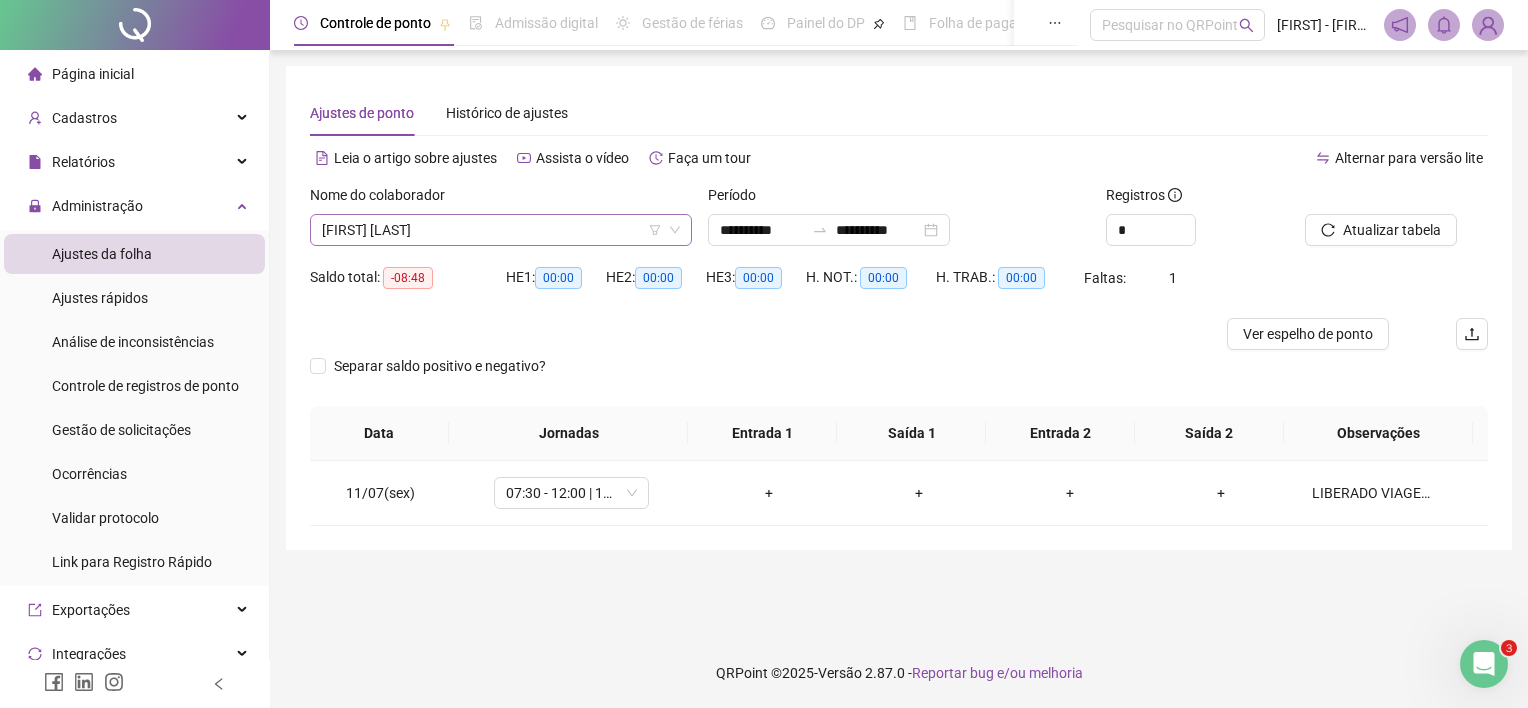 click on "[FIRST] [LAST]" at bounding box center (501, 230) 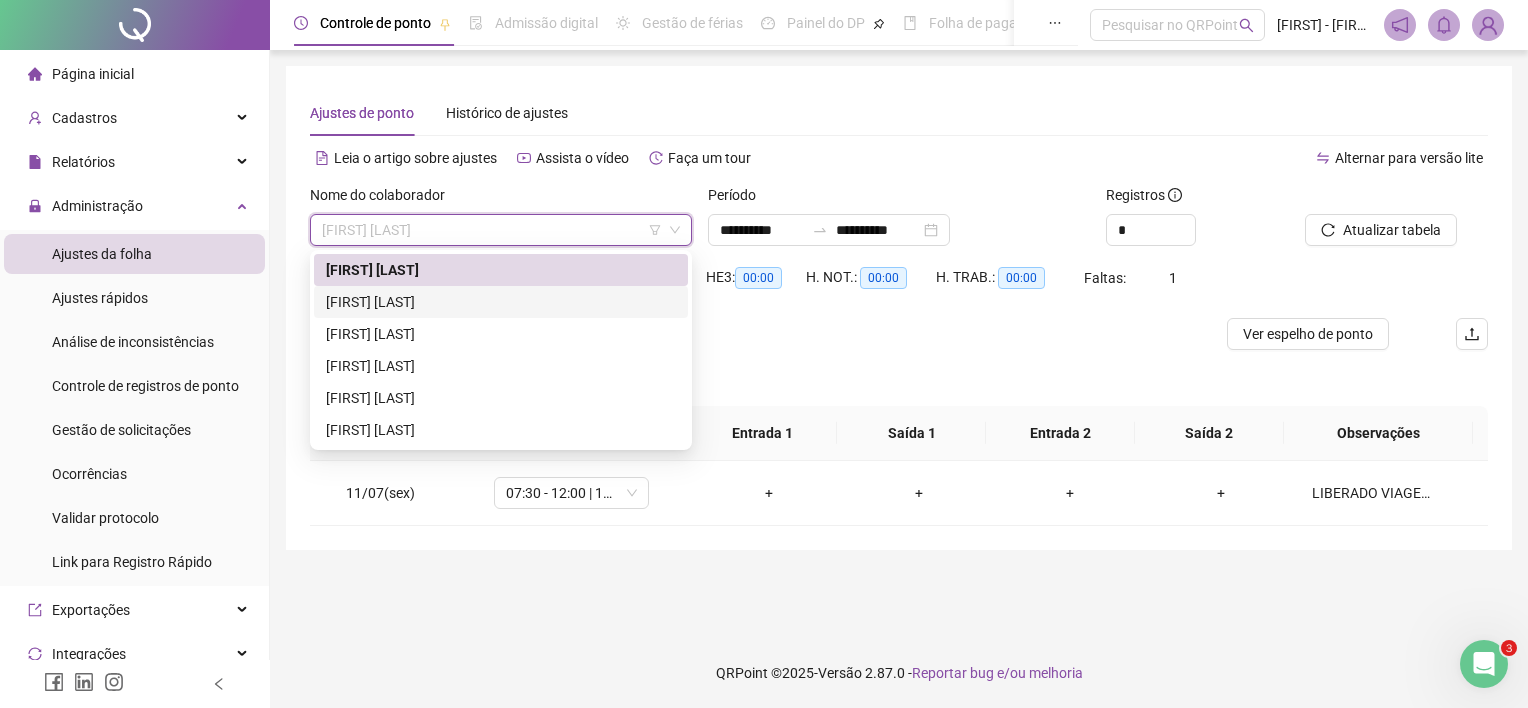 click on "[FIRST]  [LAST]" at bounding box center (501, 302) 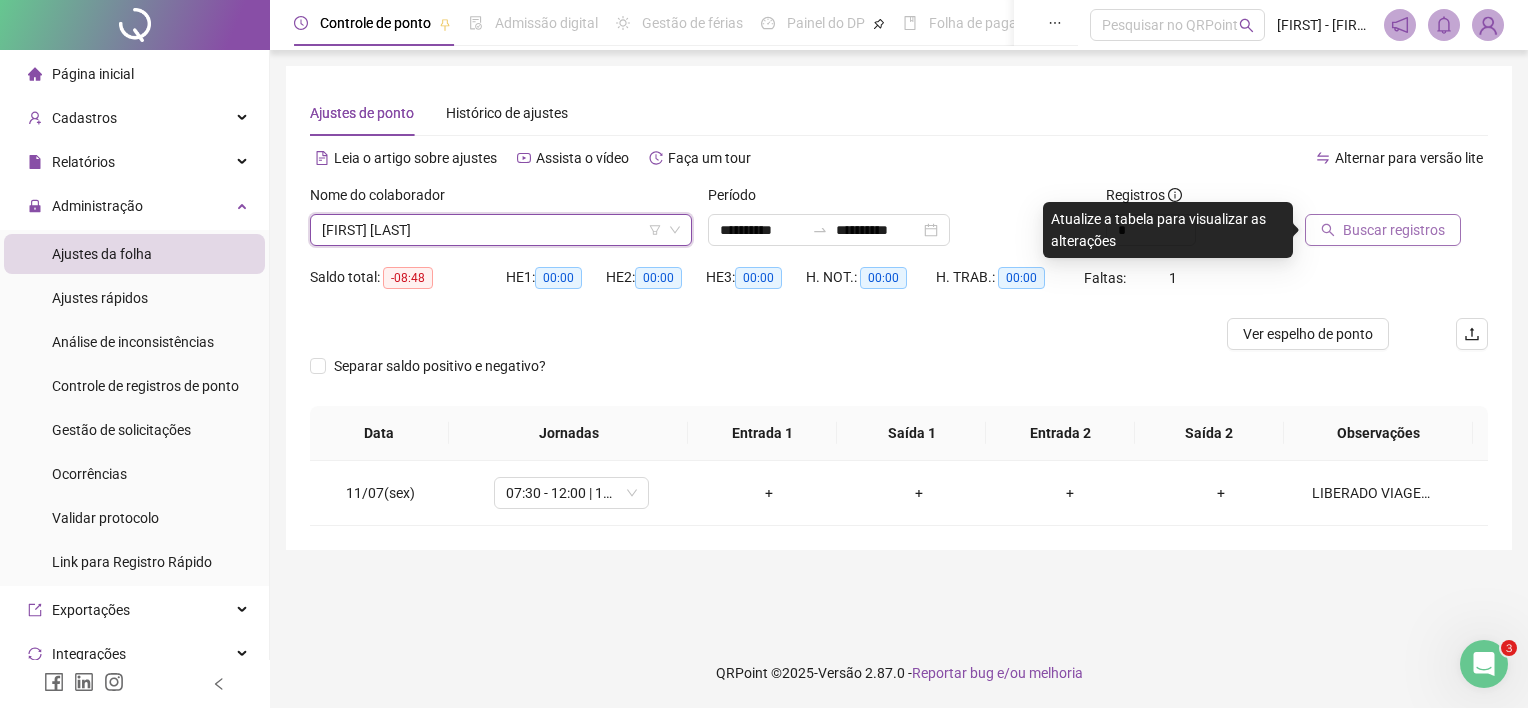 click on "Buscar registros" at bounding box center (1394, 230) 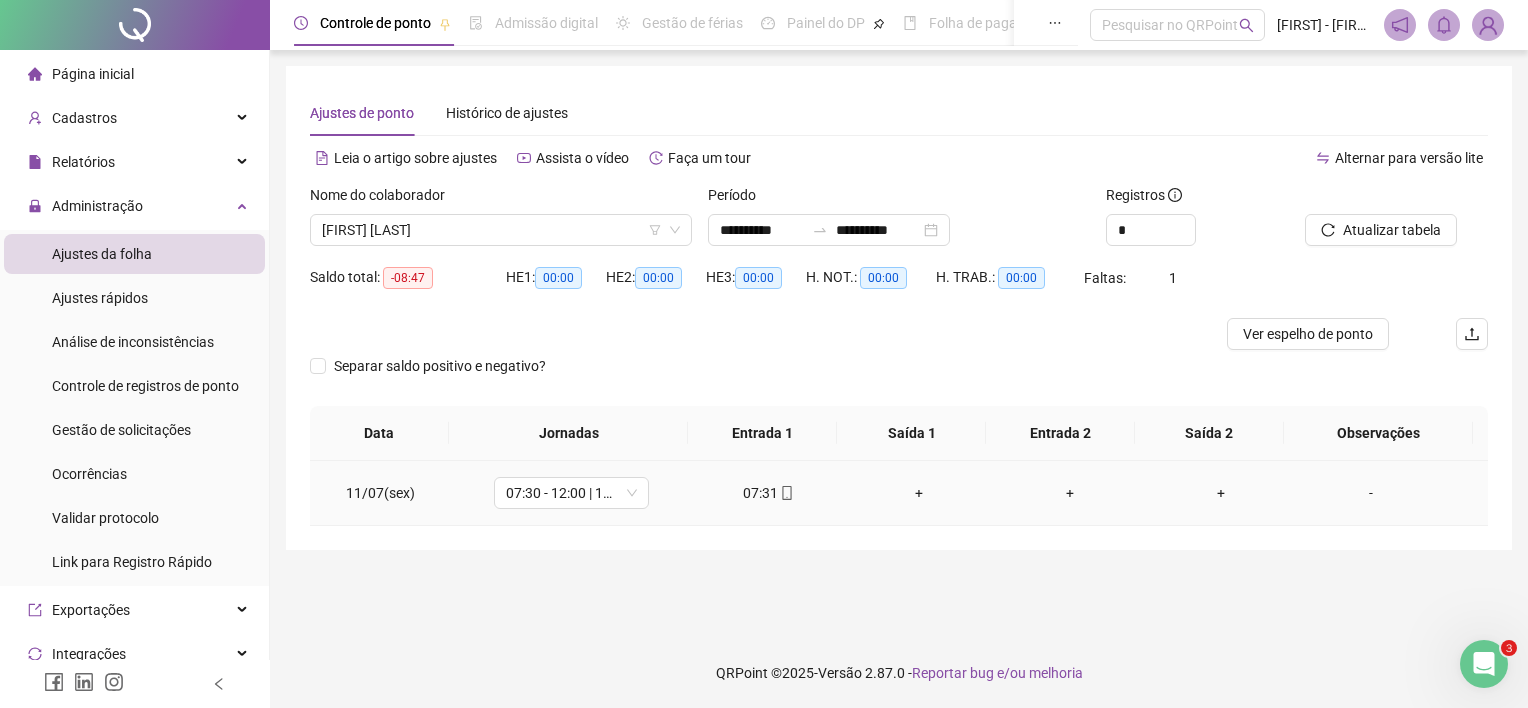 click on "-" at bounding box center [1371, 493] 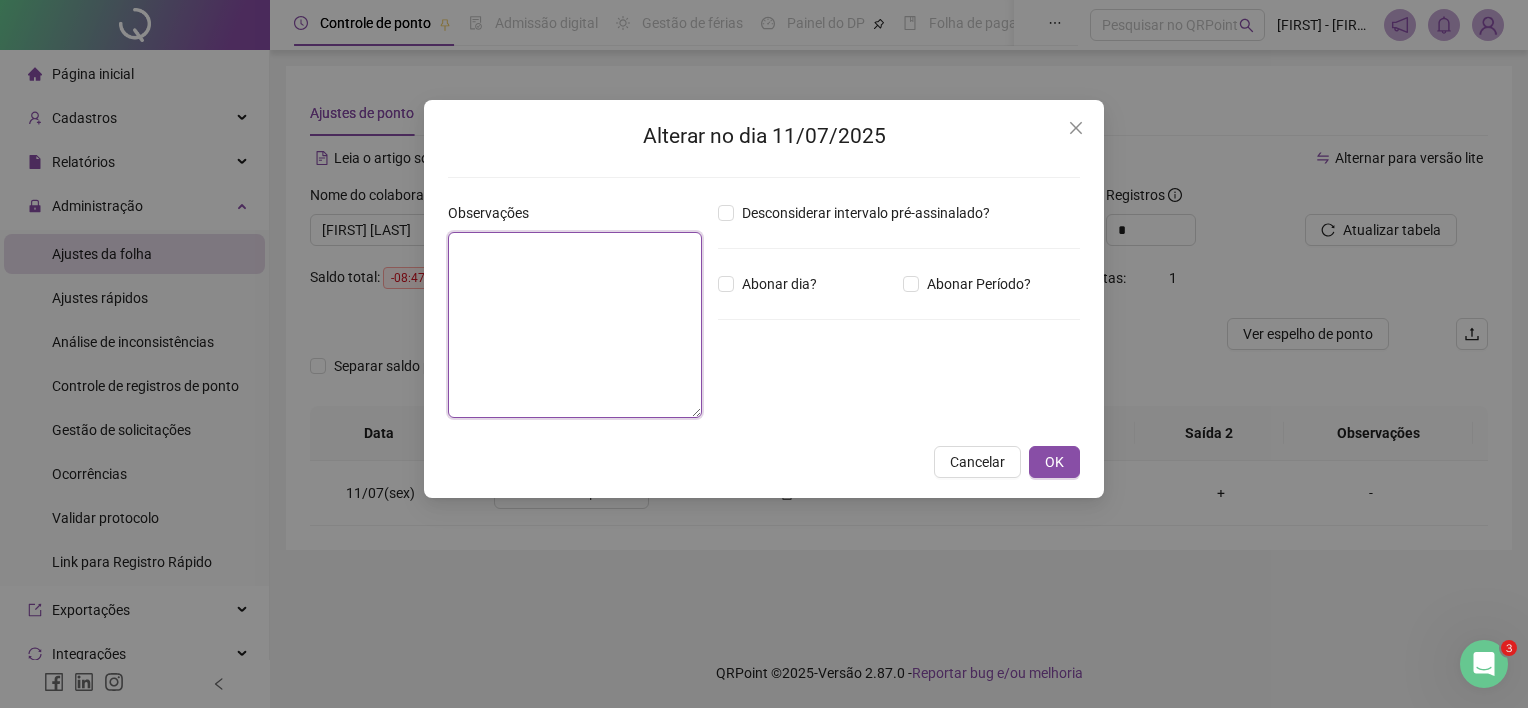 drag, startPoint x: 635, startPoint y: 291, endPoint x: 646, endPoint y: 293, distance: 11.18034 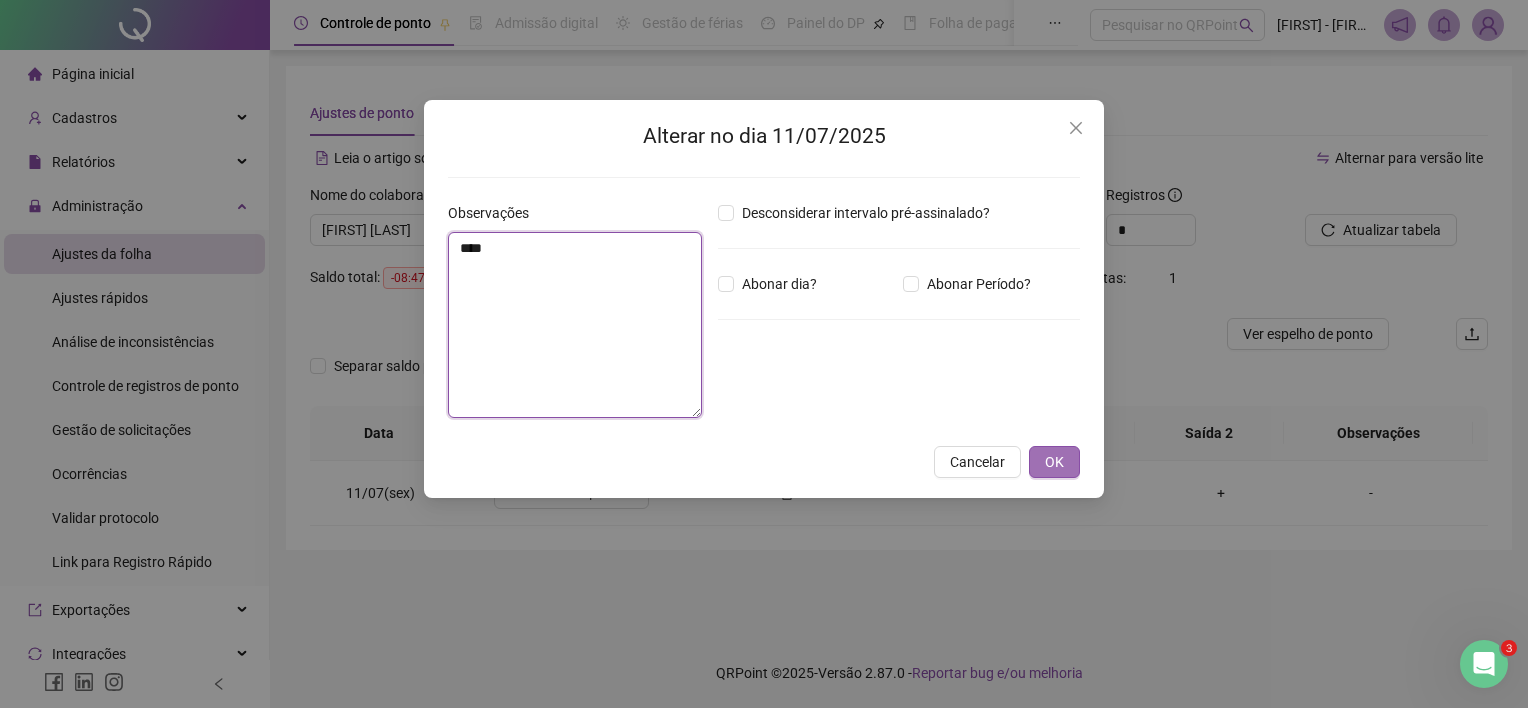 type on "****" 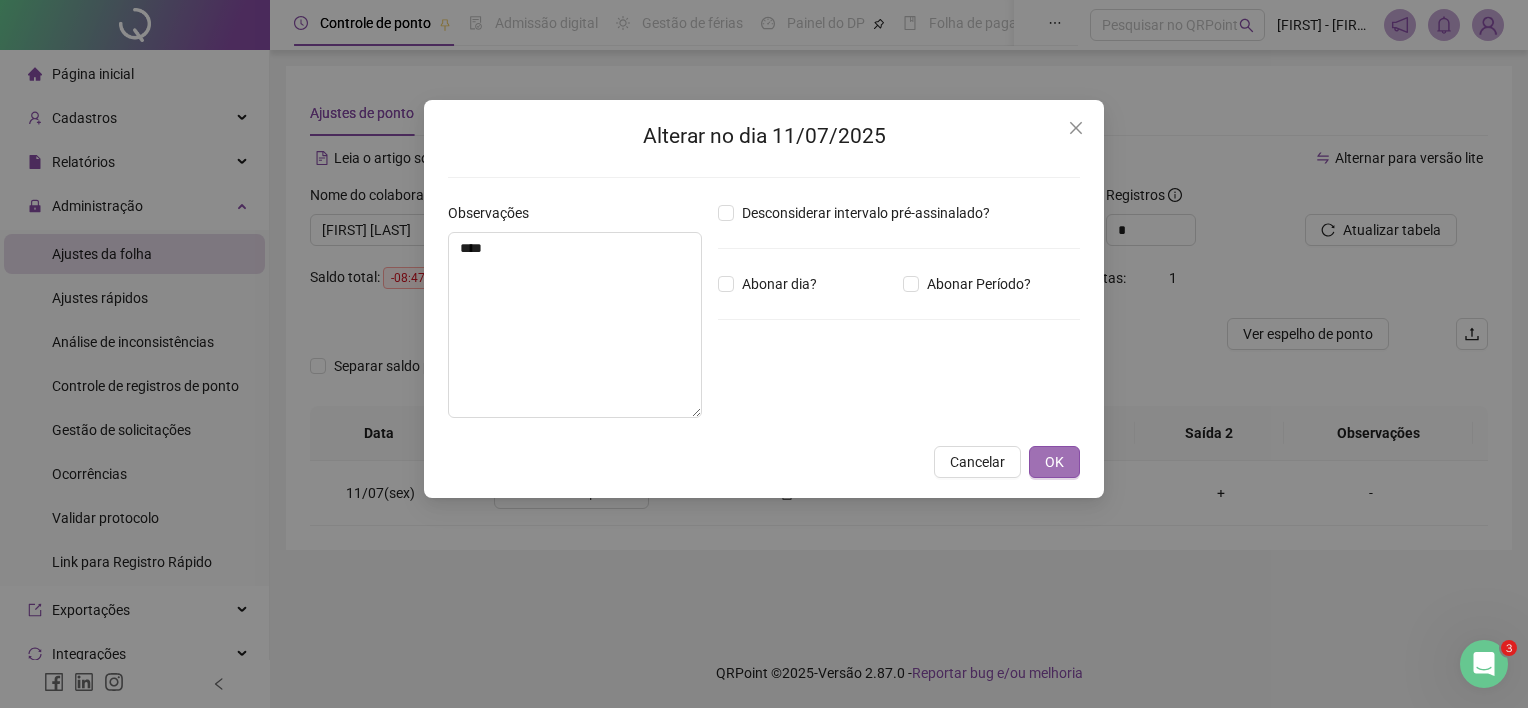 click on "OK" at bounding box center [1054, 462] 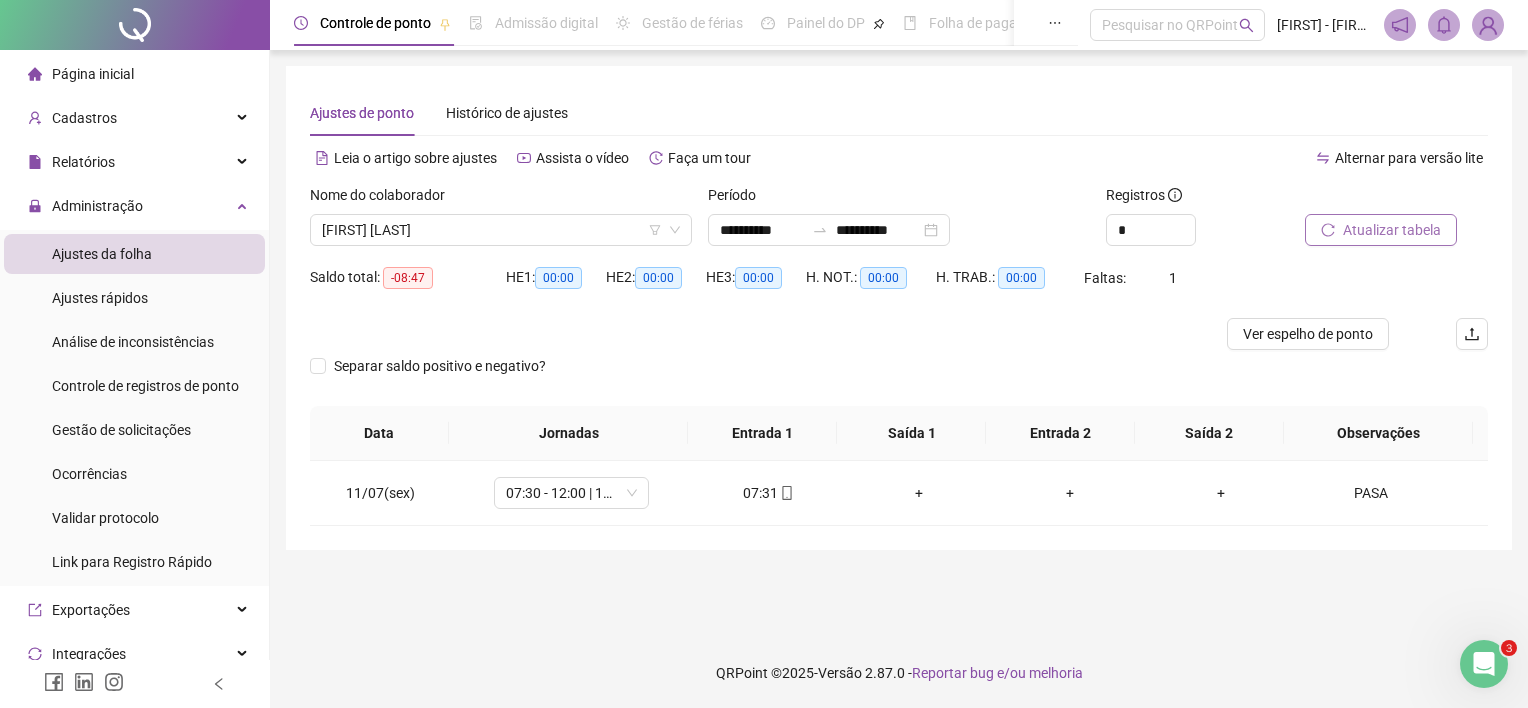 click on "Atualizar tabela" at bounding box center (1392, 230) 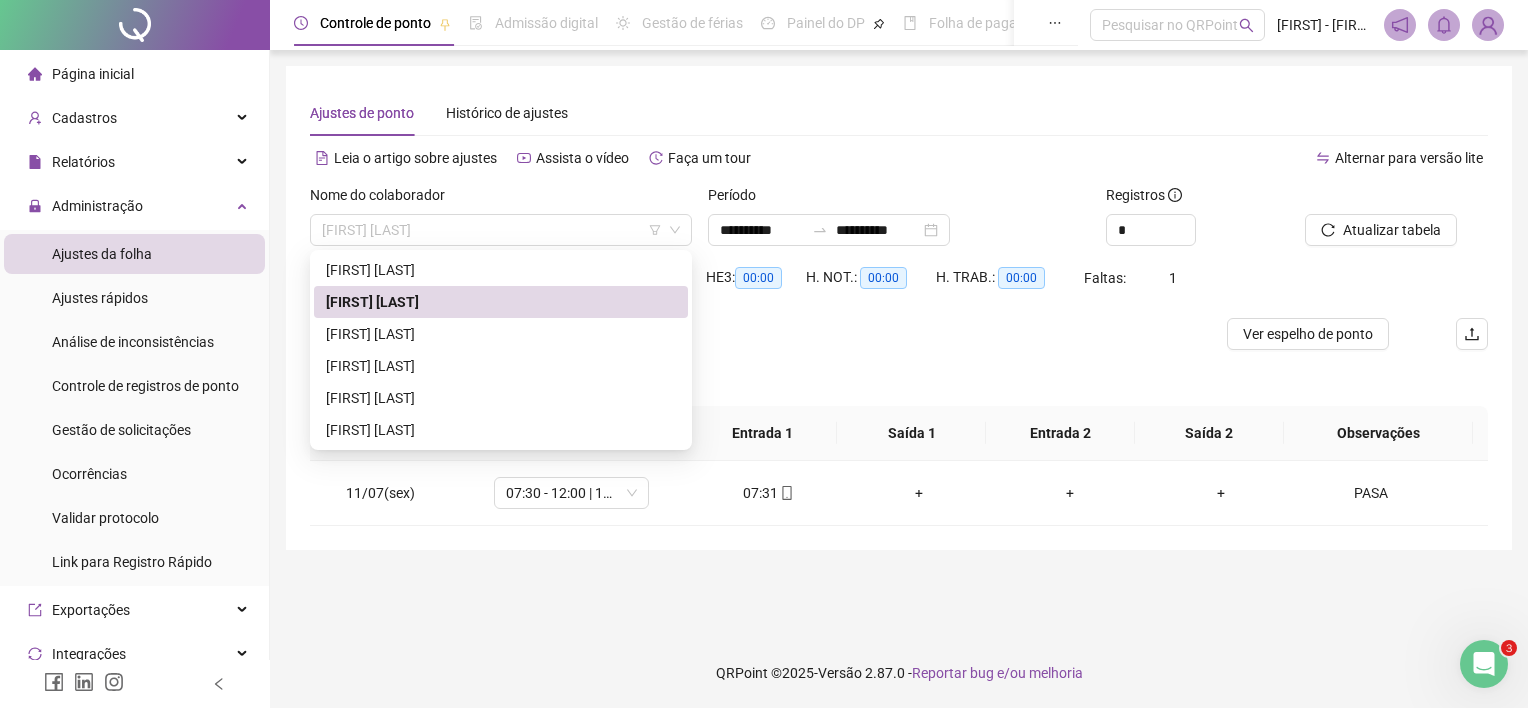click on "[FIRST]  [LAST]" at bounding box center [501, 230] 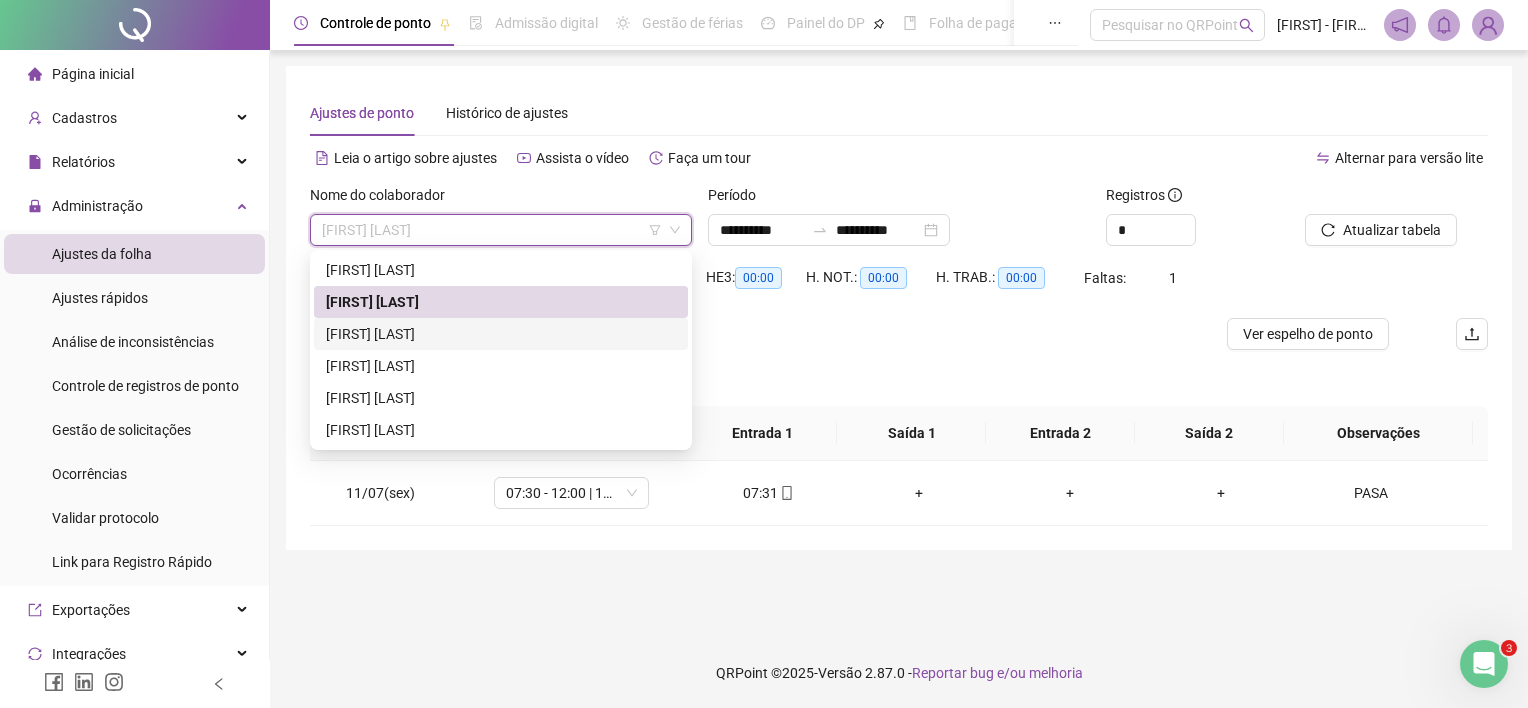click on "[FIRST]   [LAST]" at bounding box center (501, 334) 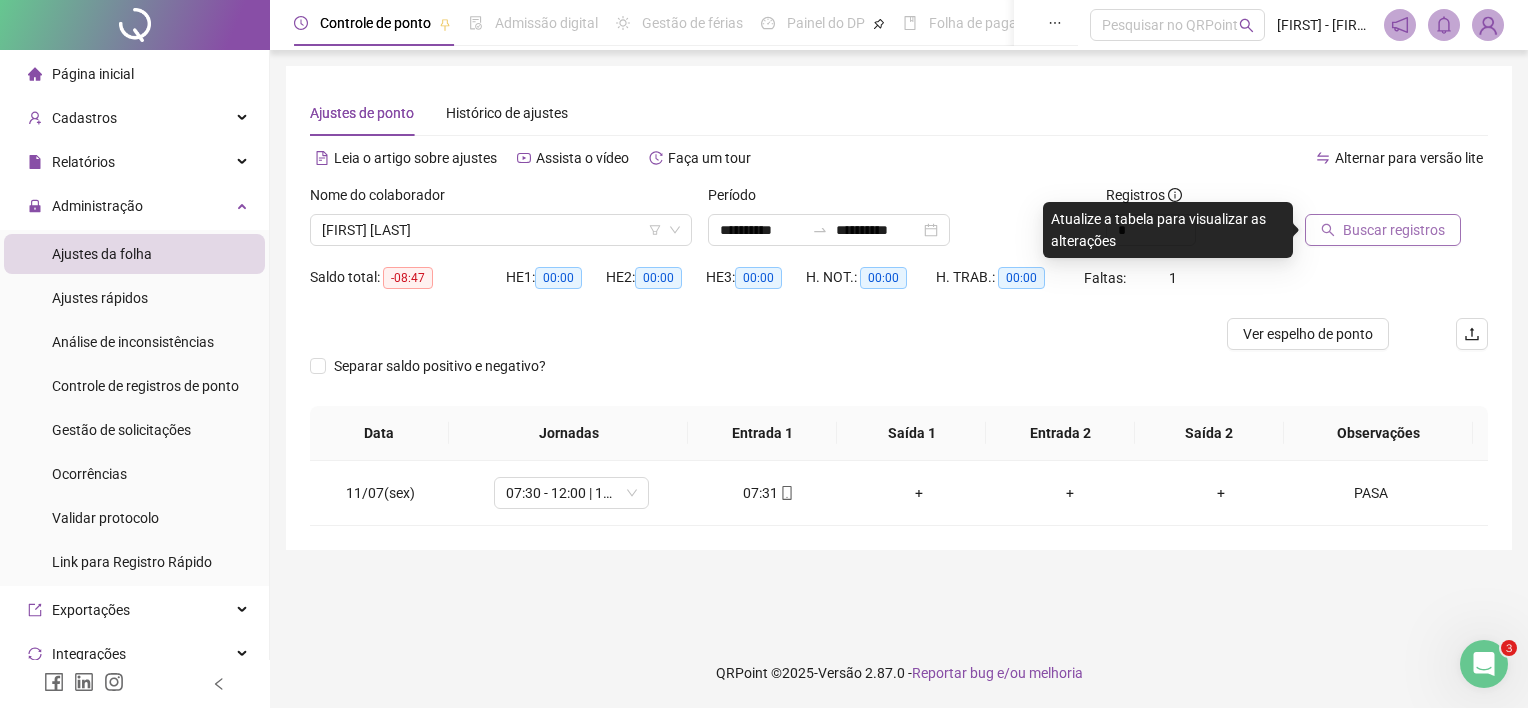 click on "Buscar registros" at bounding box center (1394, 230) 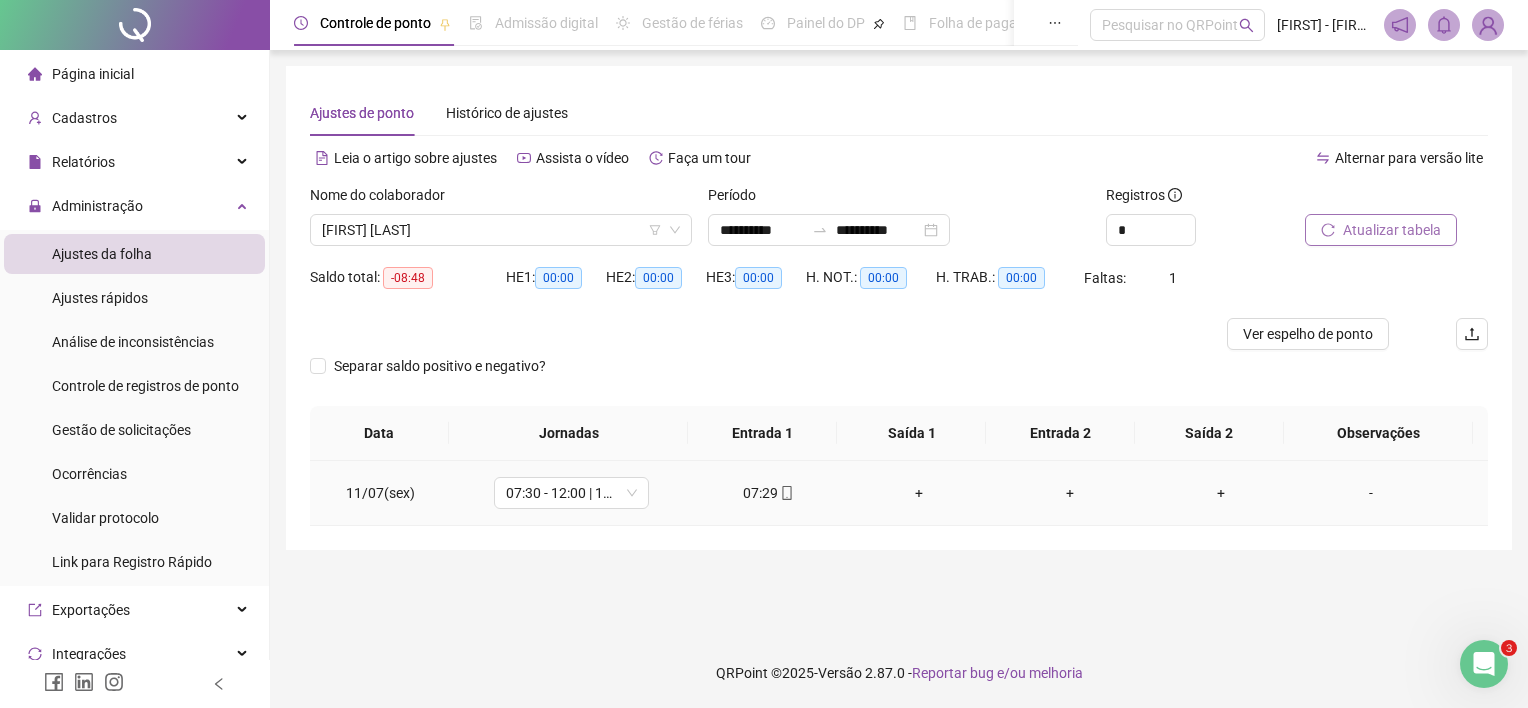 drag, startPoint x: 1365, startPoint y: 492, endPoint x: 866, endPoint y: 443, distance: 501.40005 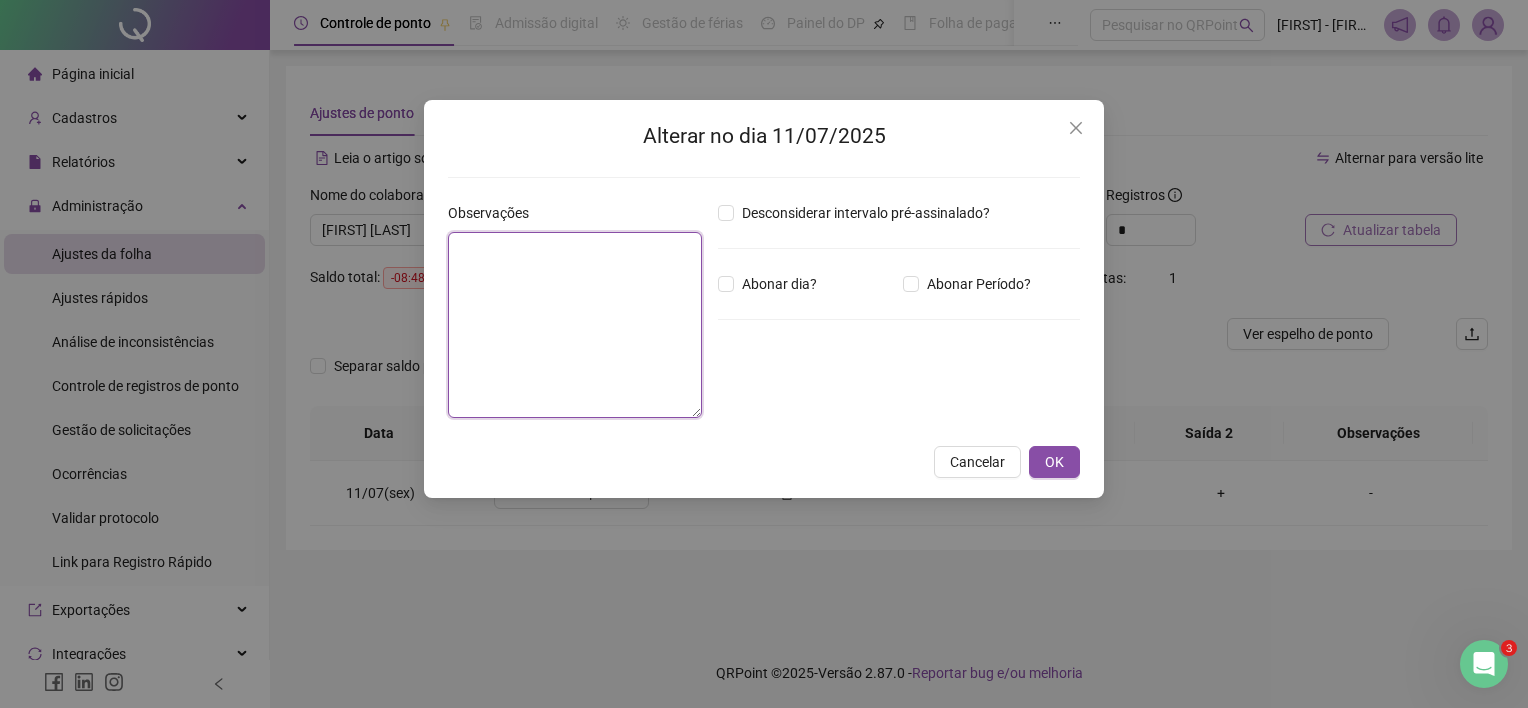 click at bounding box center [575, 325] 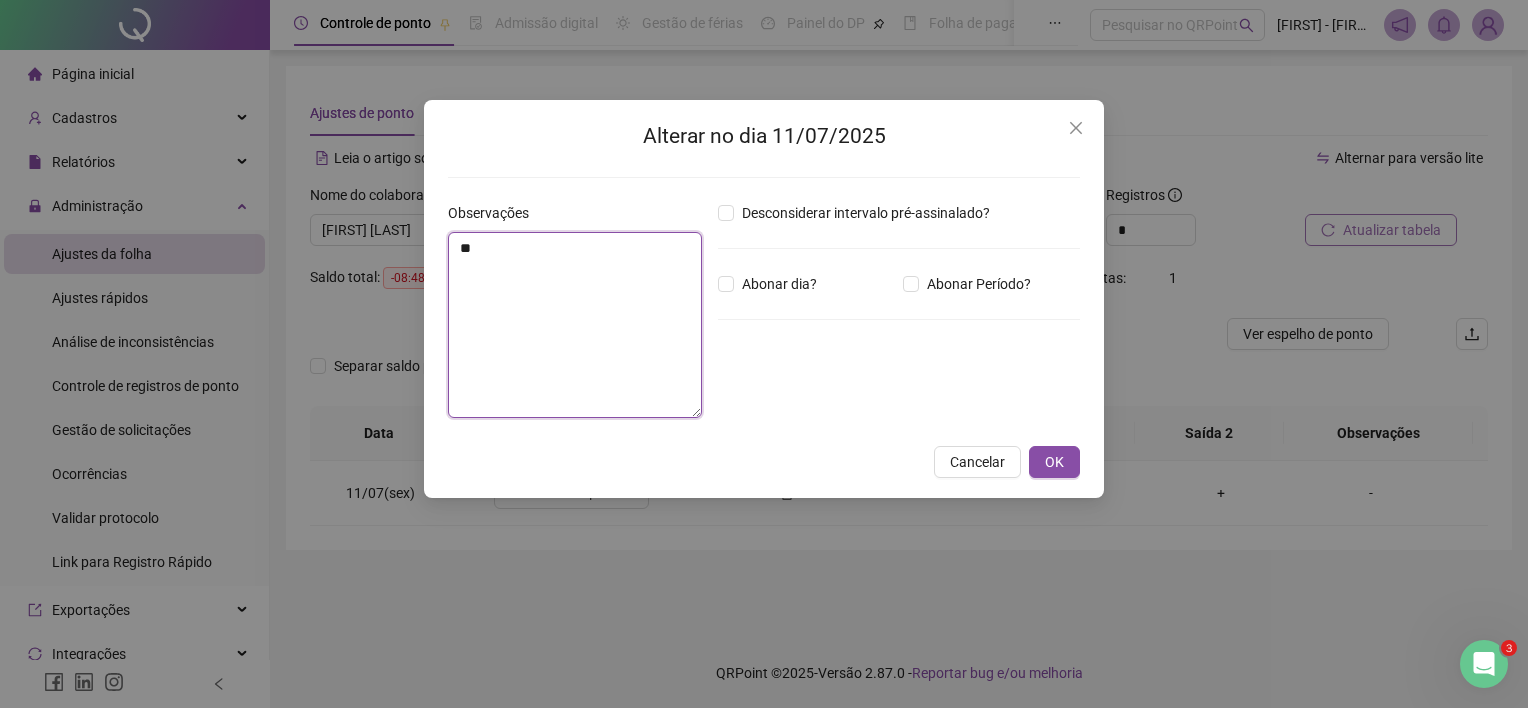 type on "*" 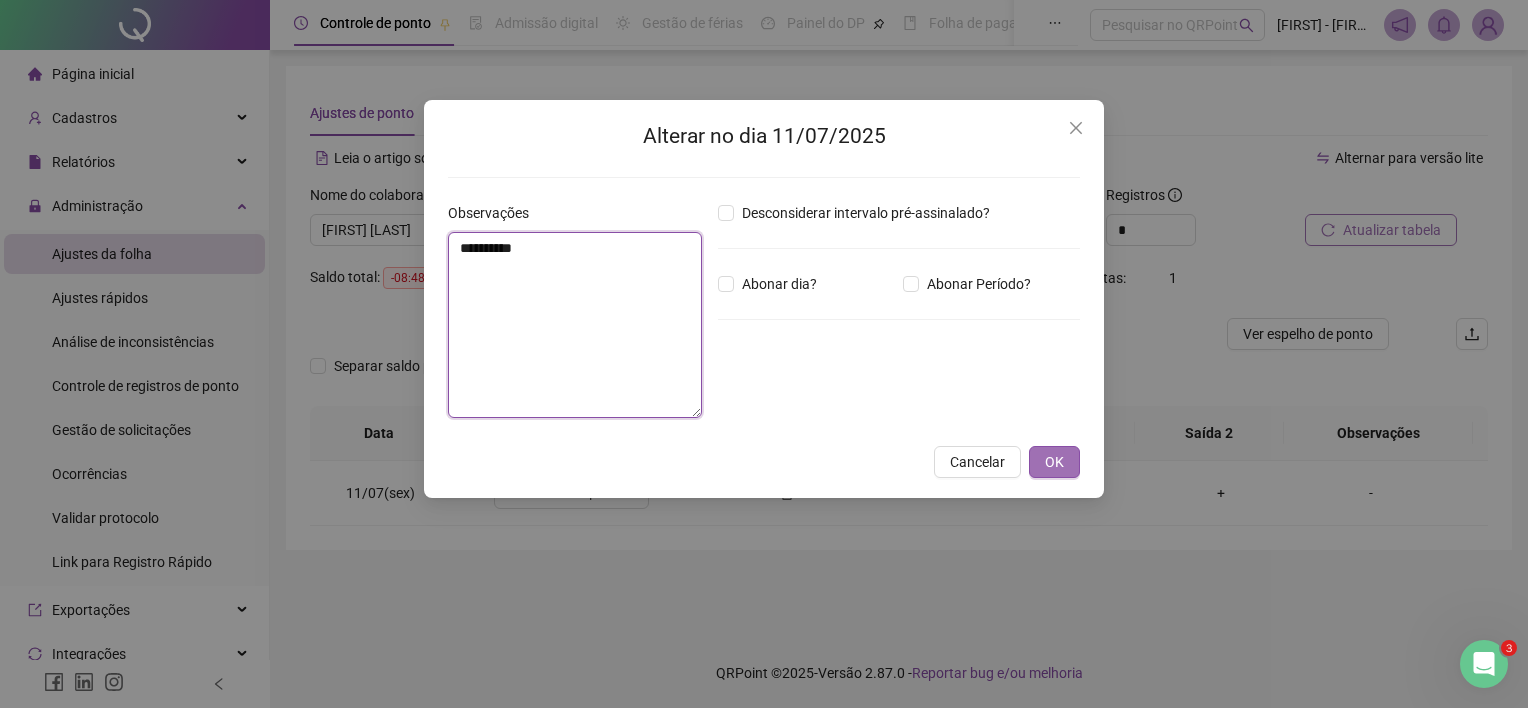 type on "*********" 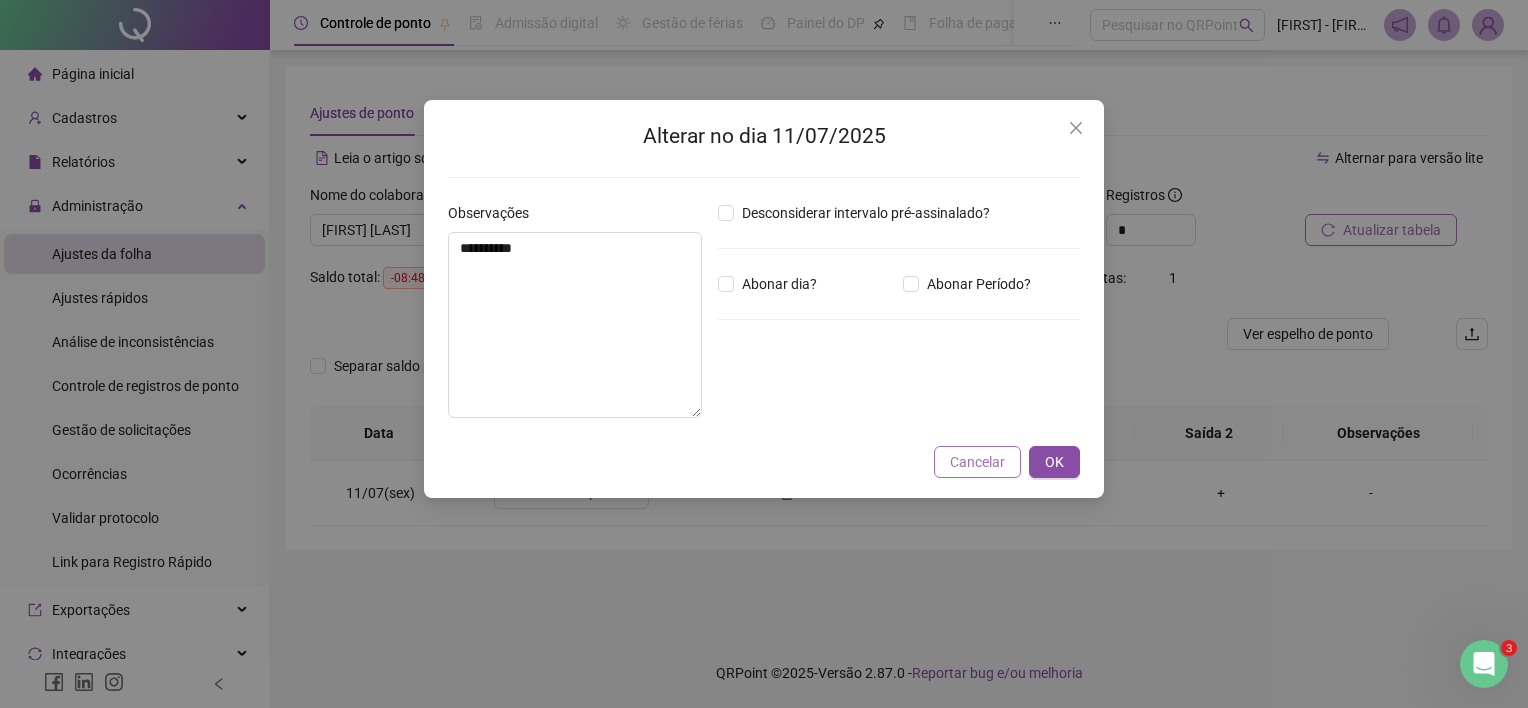 drag, startPoint x: 1068, startPoint y: 458, endPoint x: 1008, endPoint y: 455, distance: 60.074955 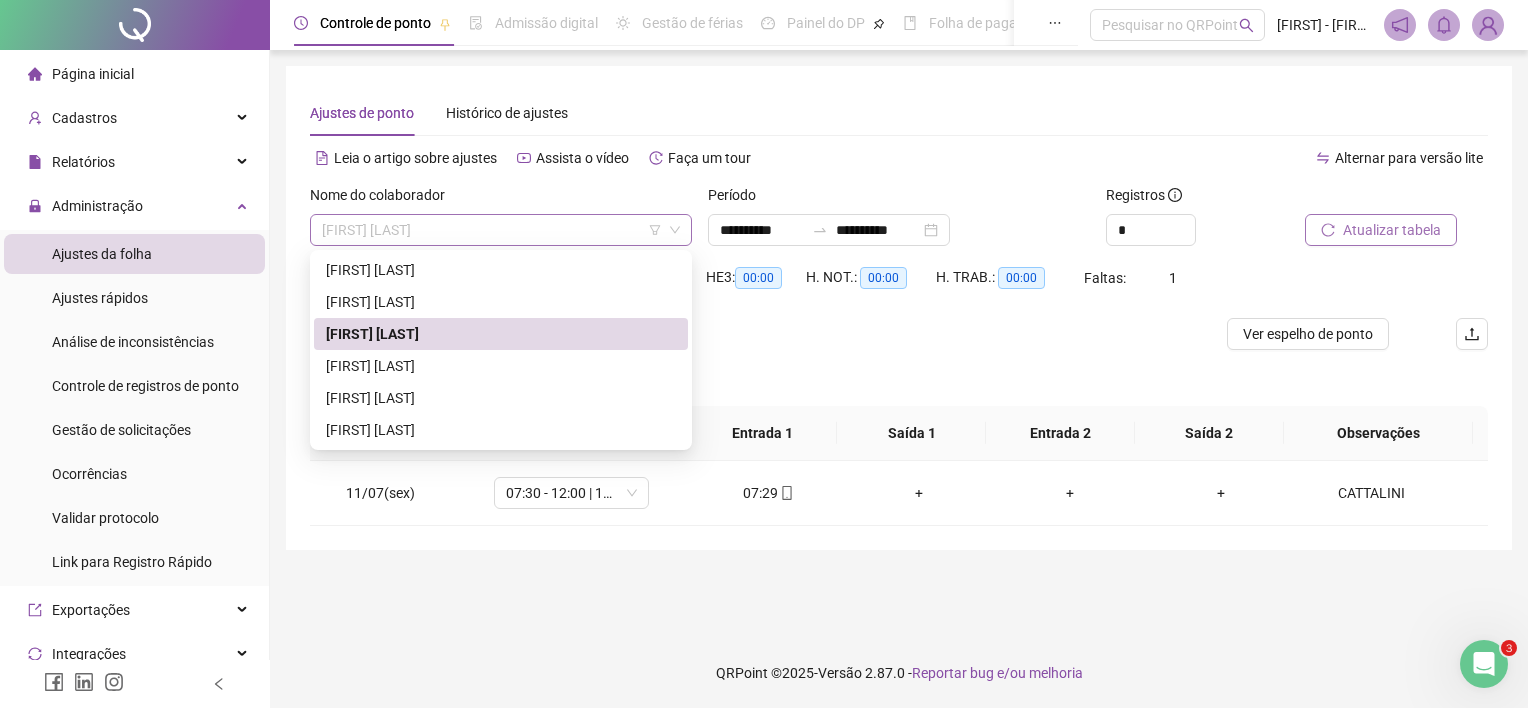 click on "[FIRST]   [LAST]" at bounding box center [501, 230] 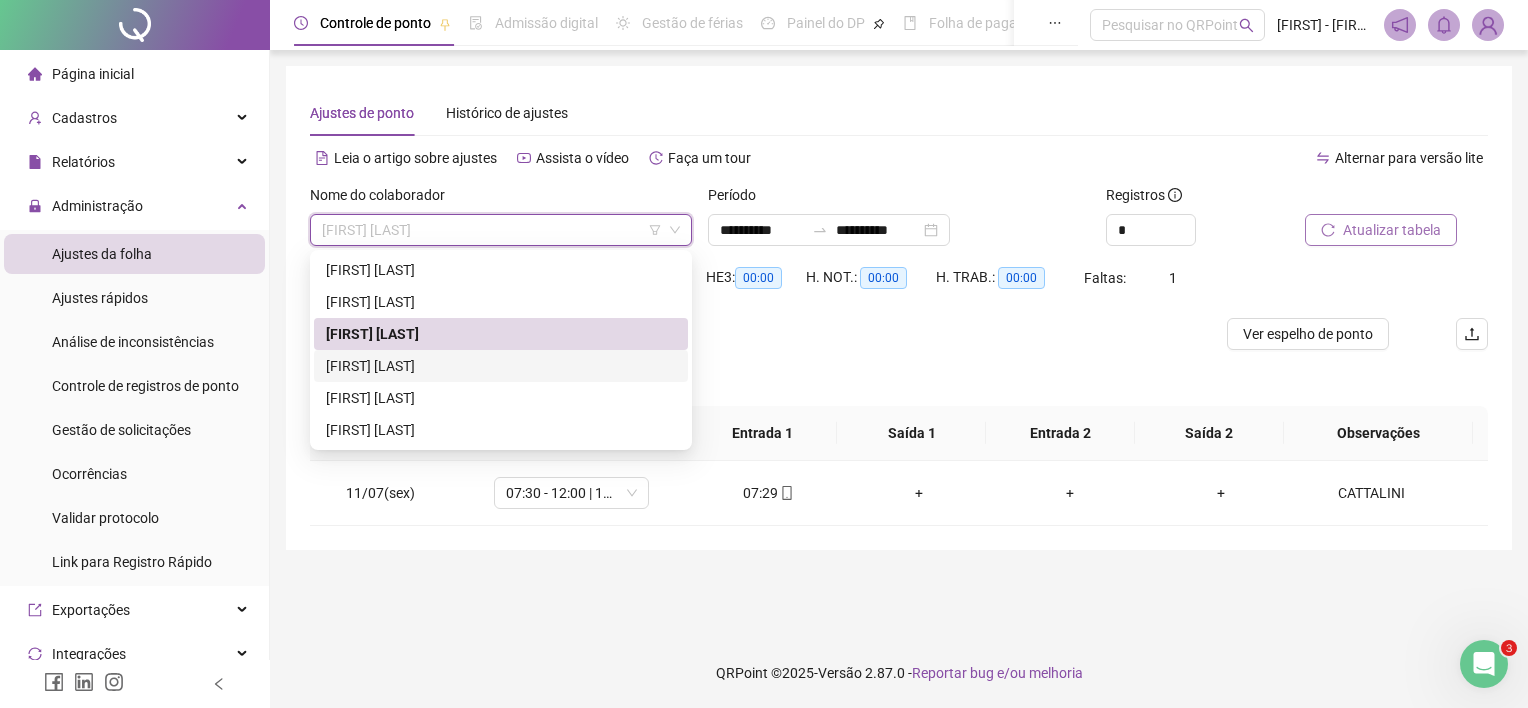 click on "[FIRST] [LAST]" at bounding box center [501, 366] 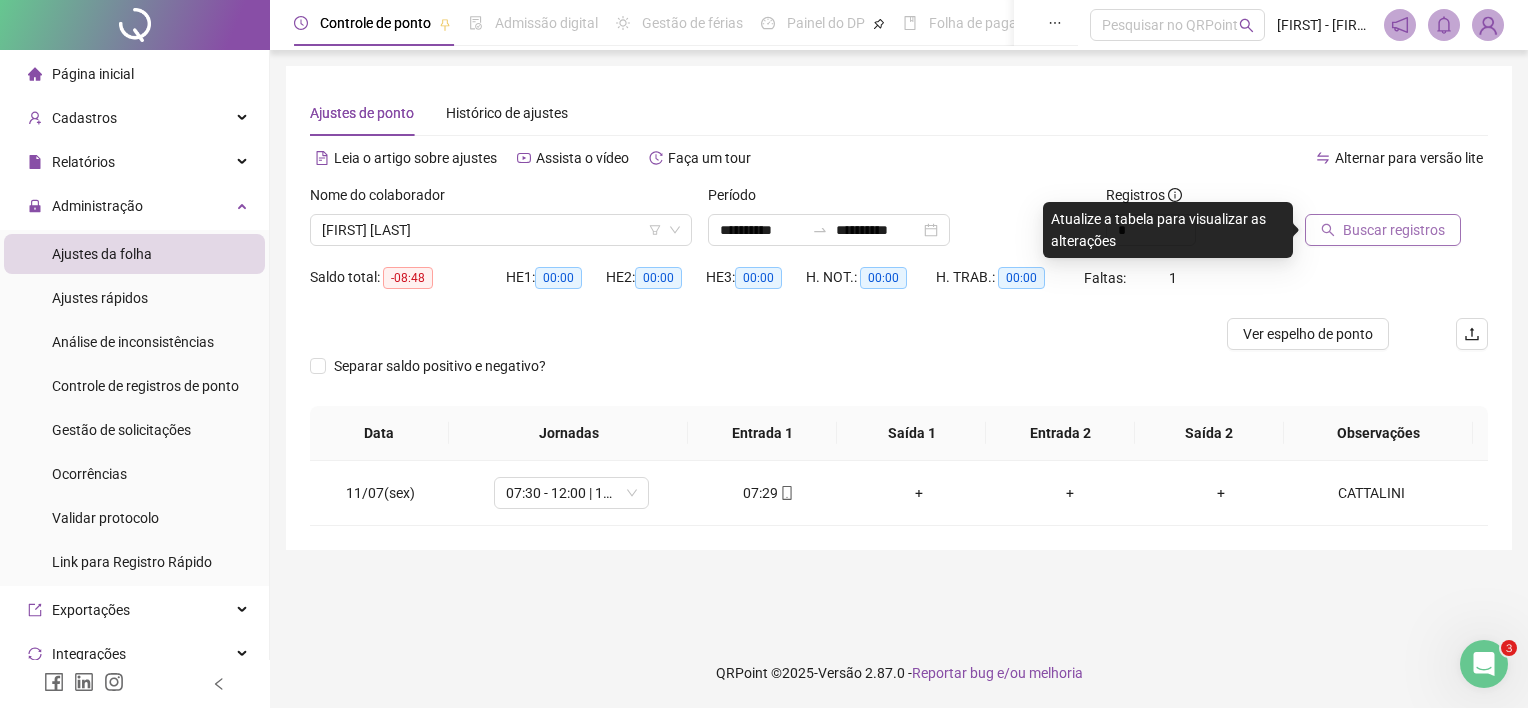 click on "Buscar registros" at bounding box center (1383, 230) 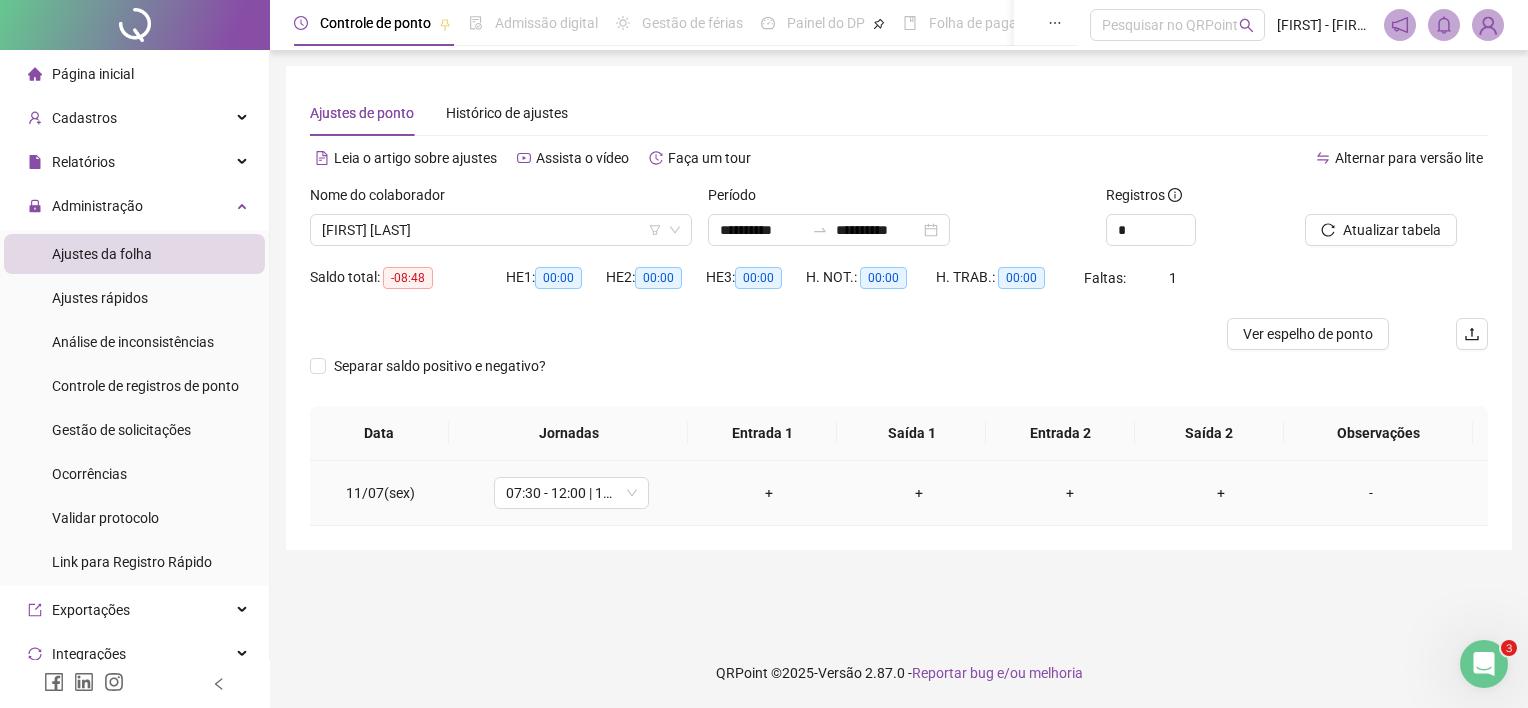 drag, startPoint x: 1360, startPoint y: 490, endPoint x: 1124, endPoint y: 463, distance: 237.53947 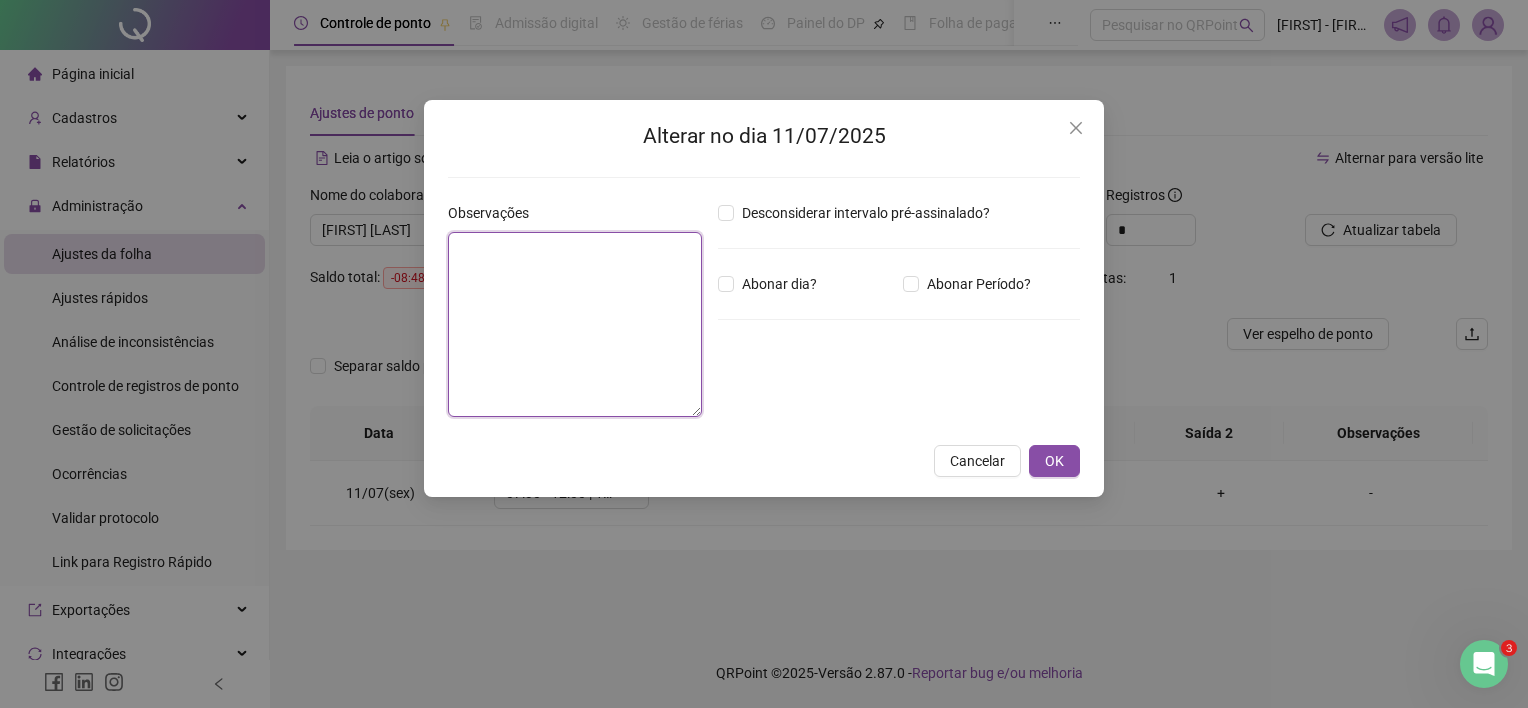 click at bounding box center (575, 324) 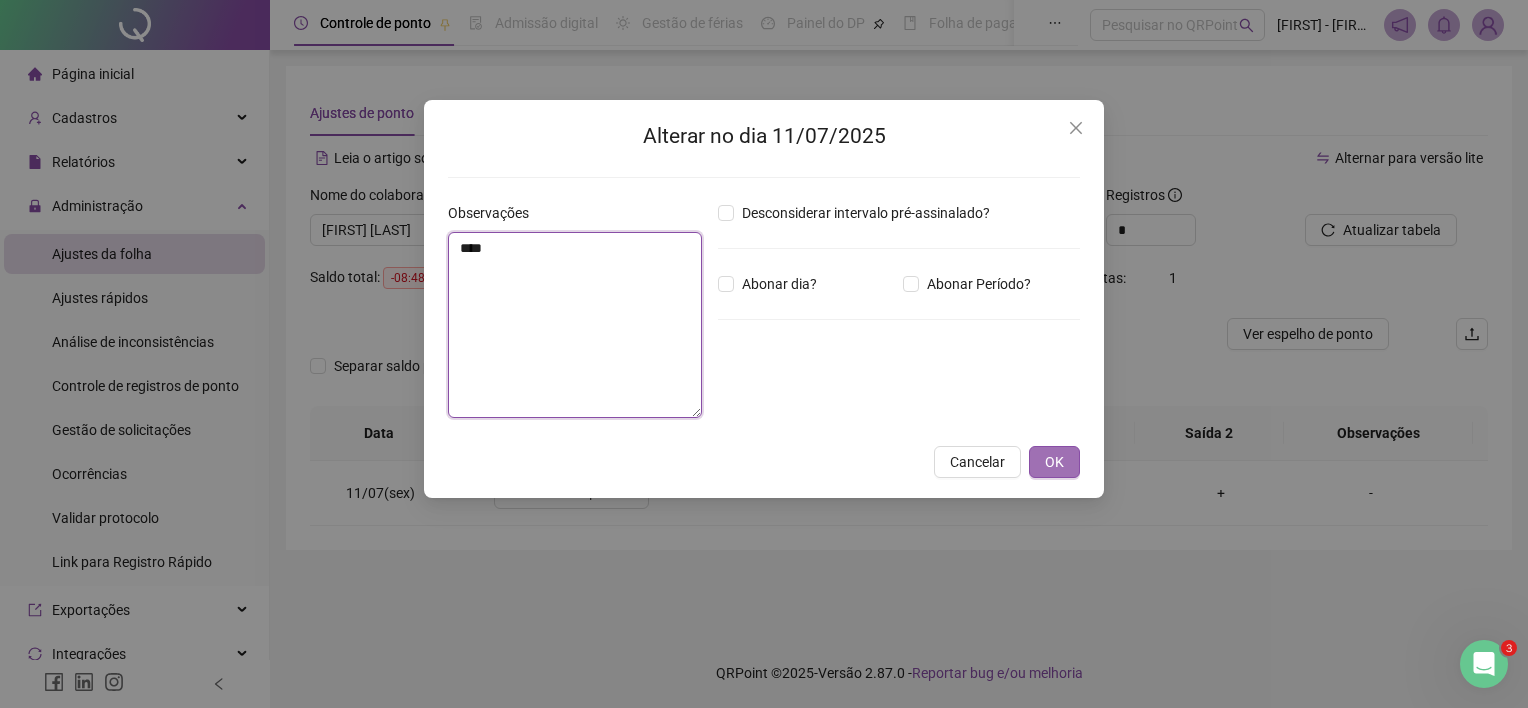 type on "****" 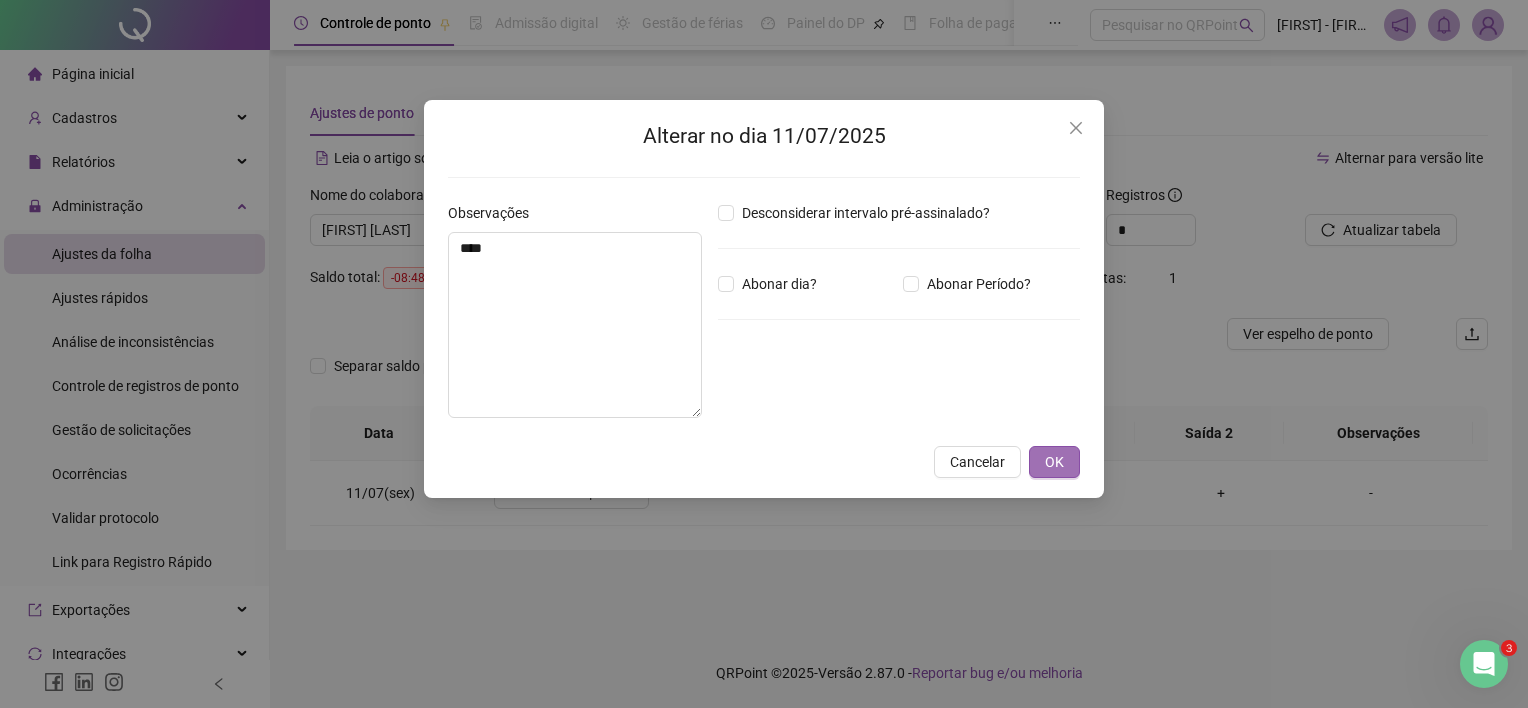 click on "OK" at bounding box center [1054, 462] 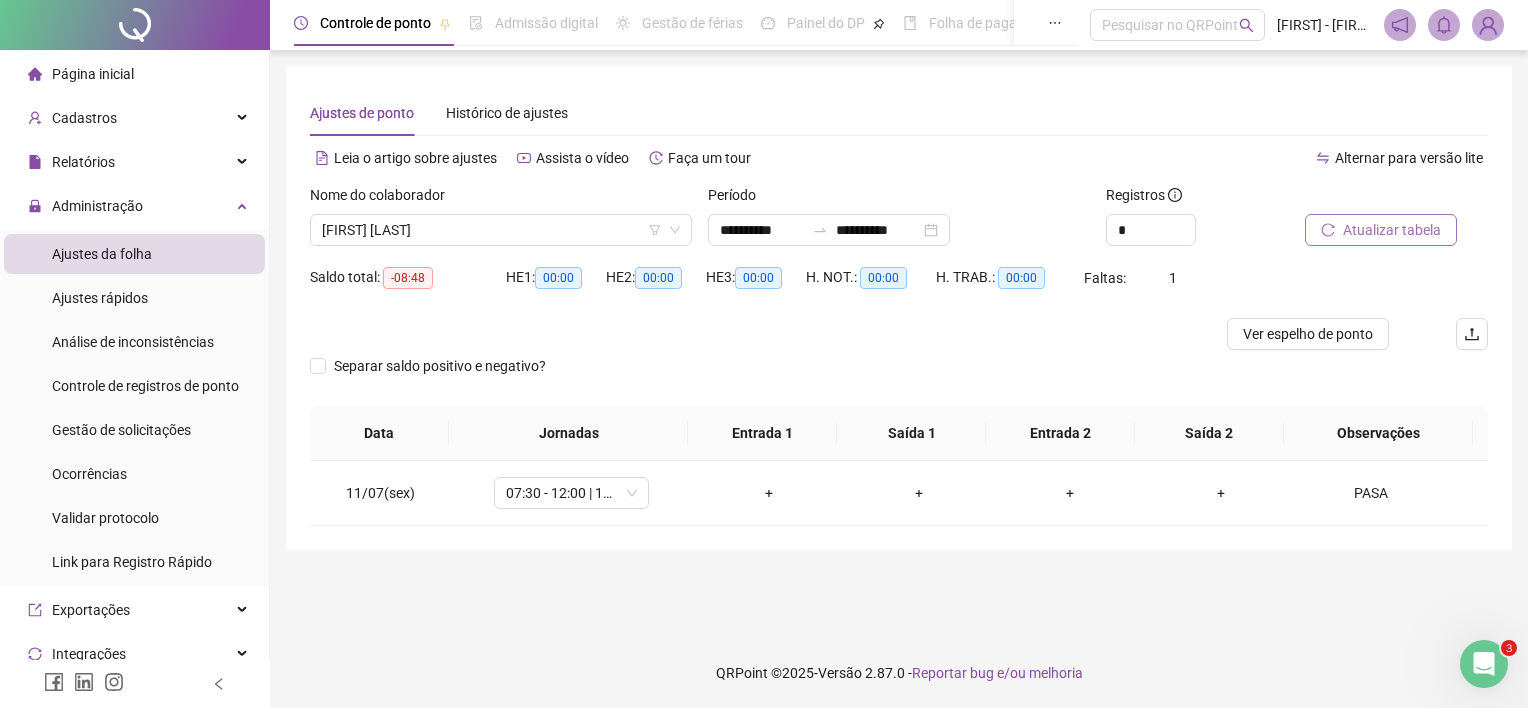 click on "Atualizar tabela" at bounding box center [1392, 230] 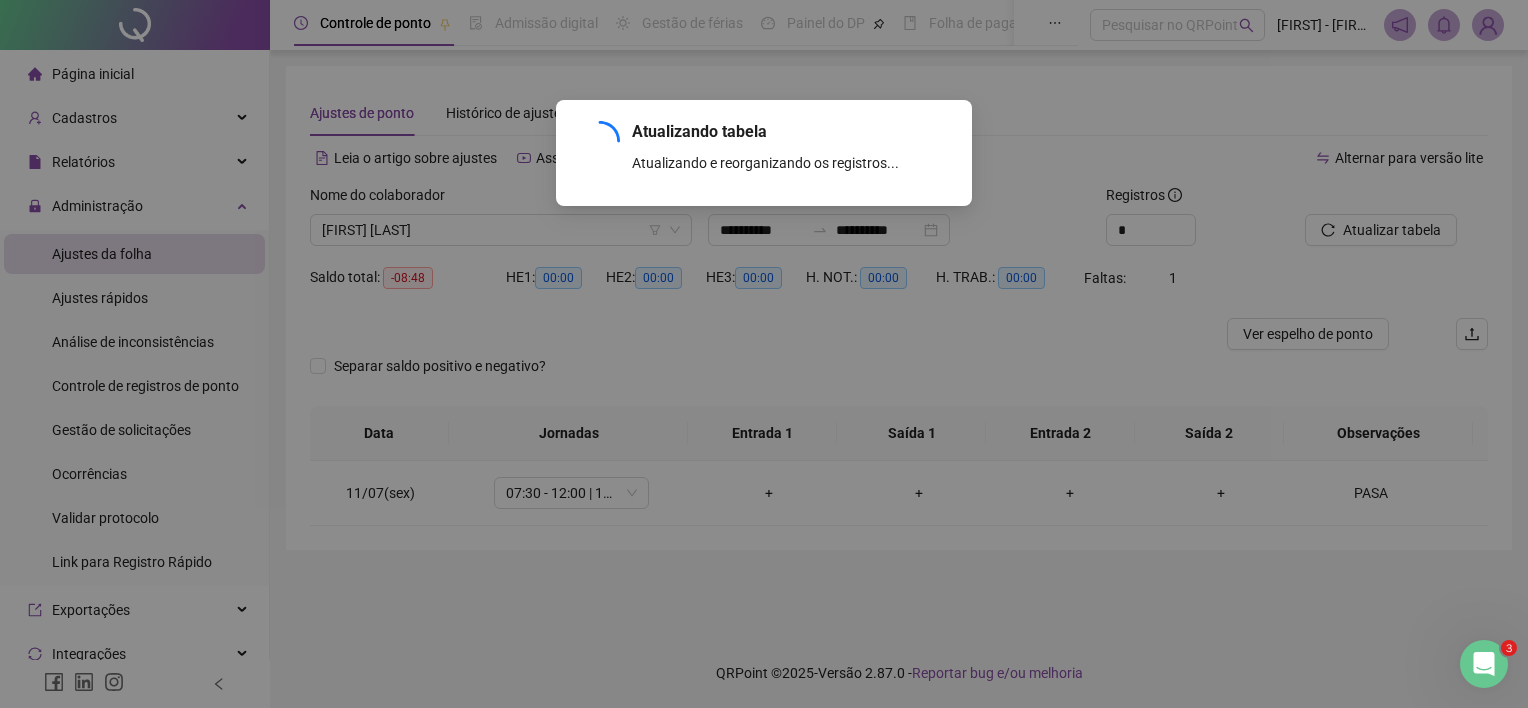 click on "Atualizando tabela Atualizando e reorganizando os registros... OK" at bounding box center [764, 354] 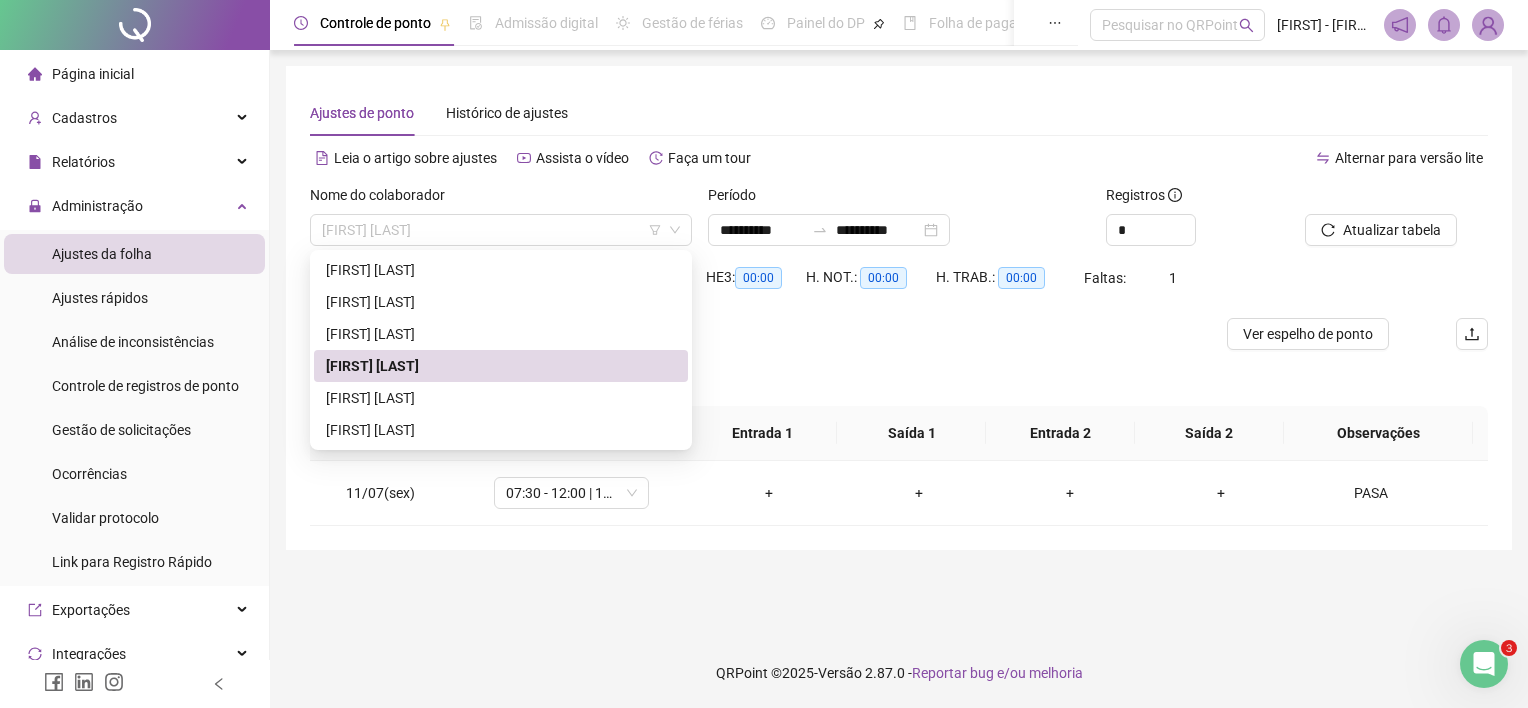 click on "[FIRST] [LAST]" at bounding box center [501, 230] 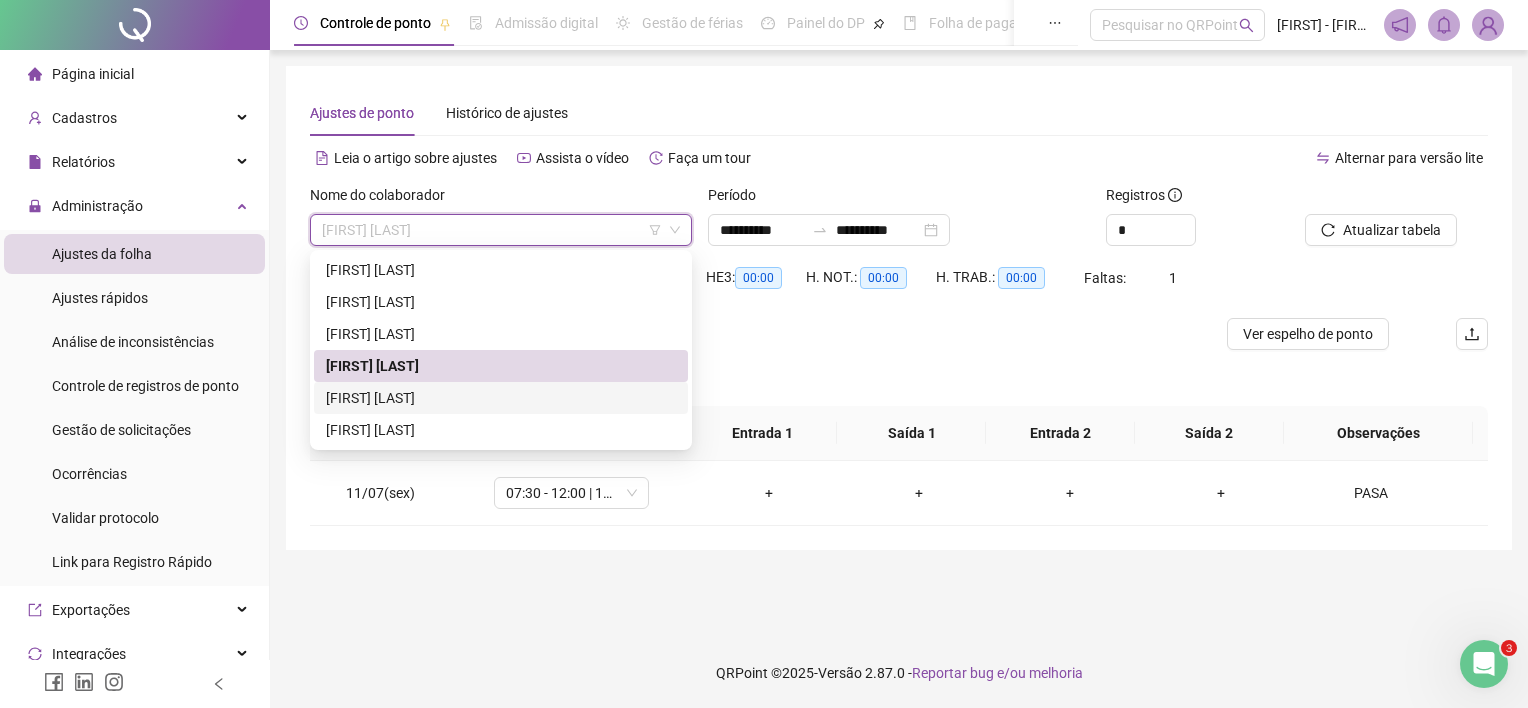 click on "[FIRST] [LAST]" at bounding box center [501, 398] 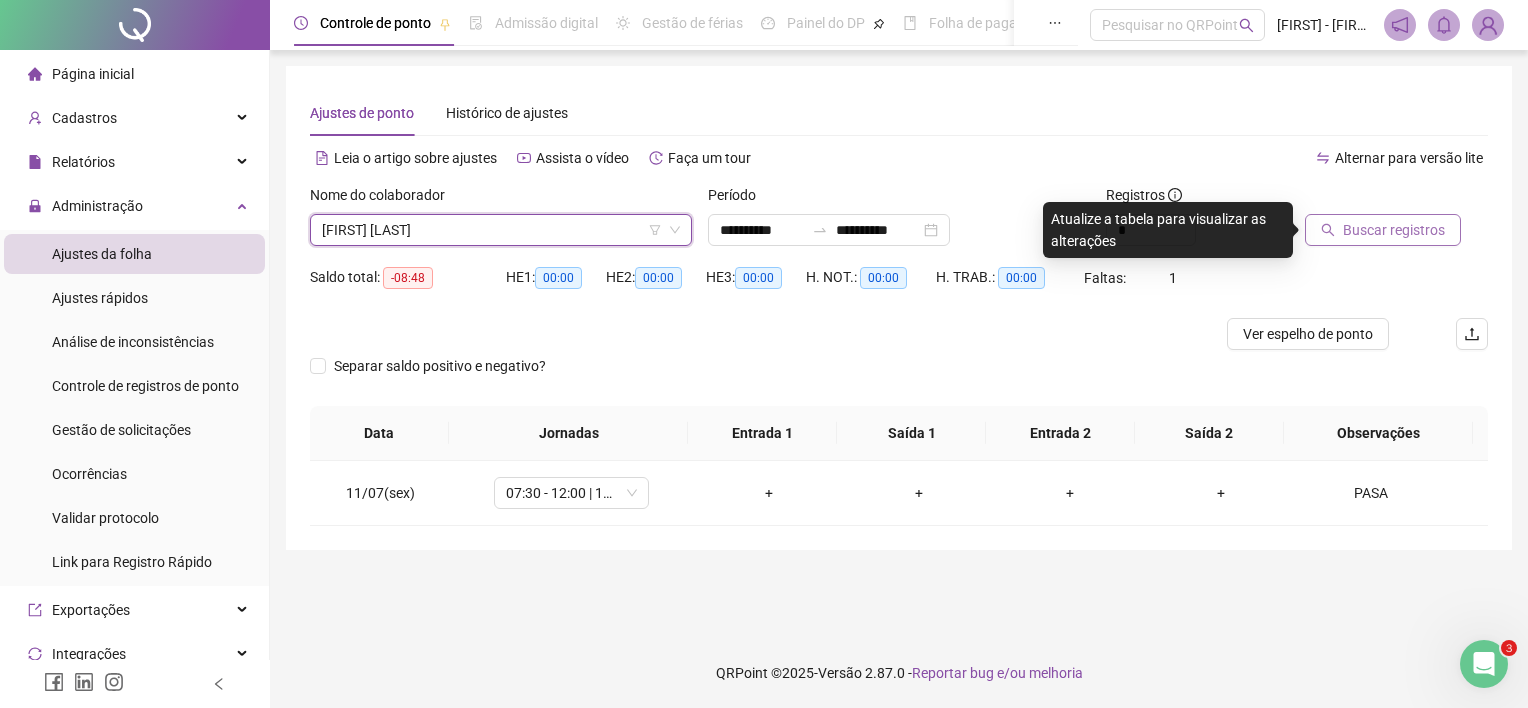 click on "Buscar registros" at bounding box center [1383, 230] 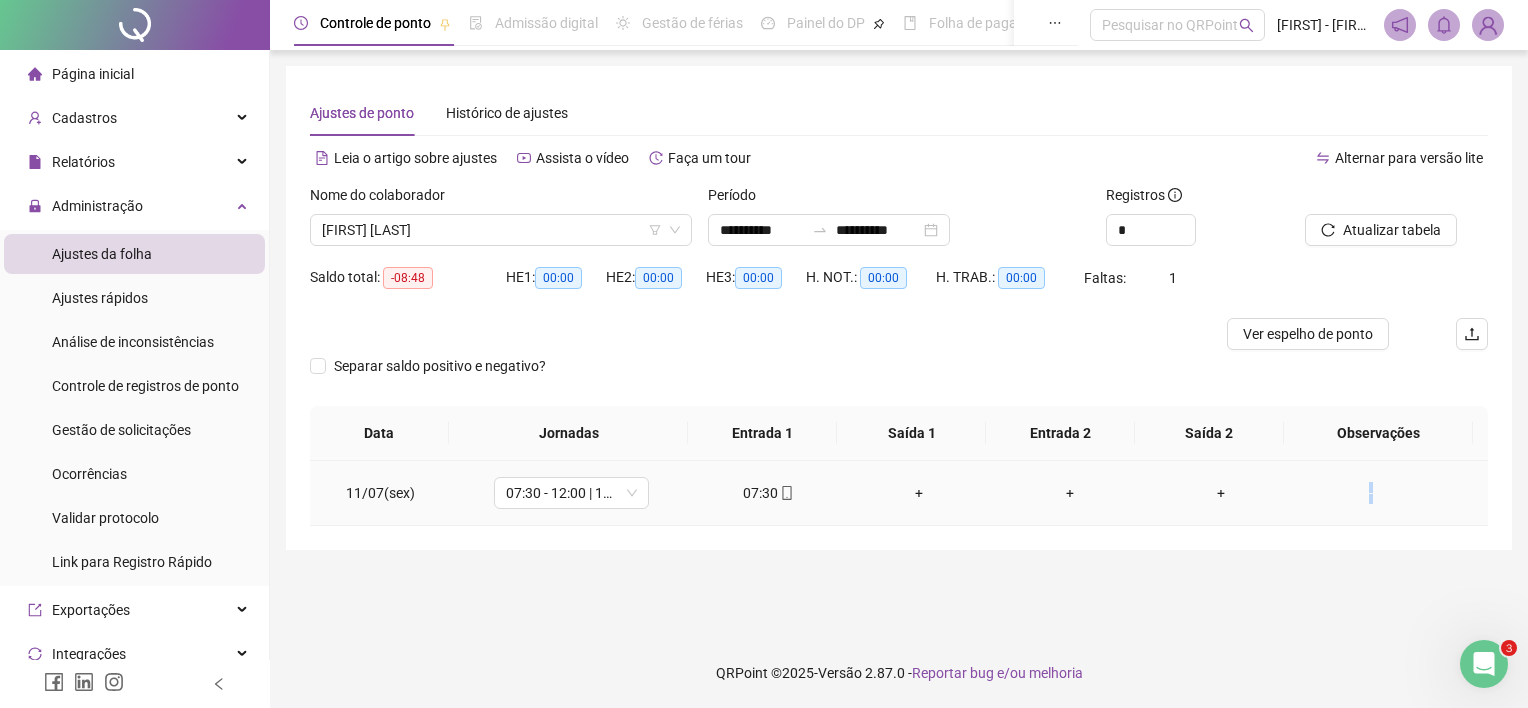 click on "-" at bounding box center (1371, 493) 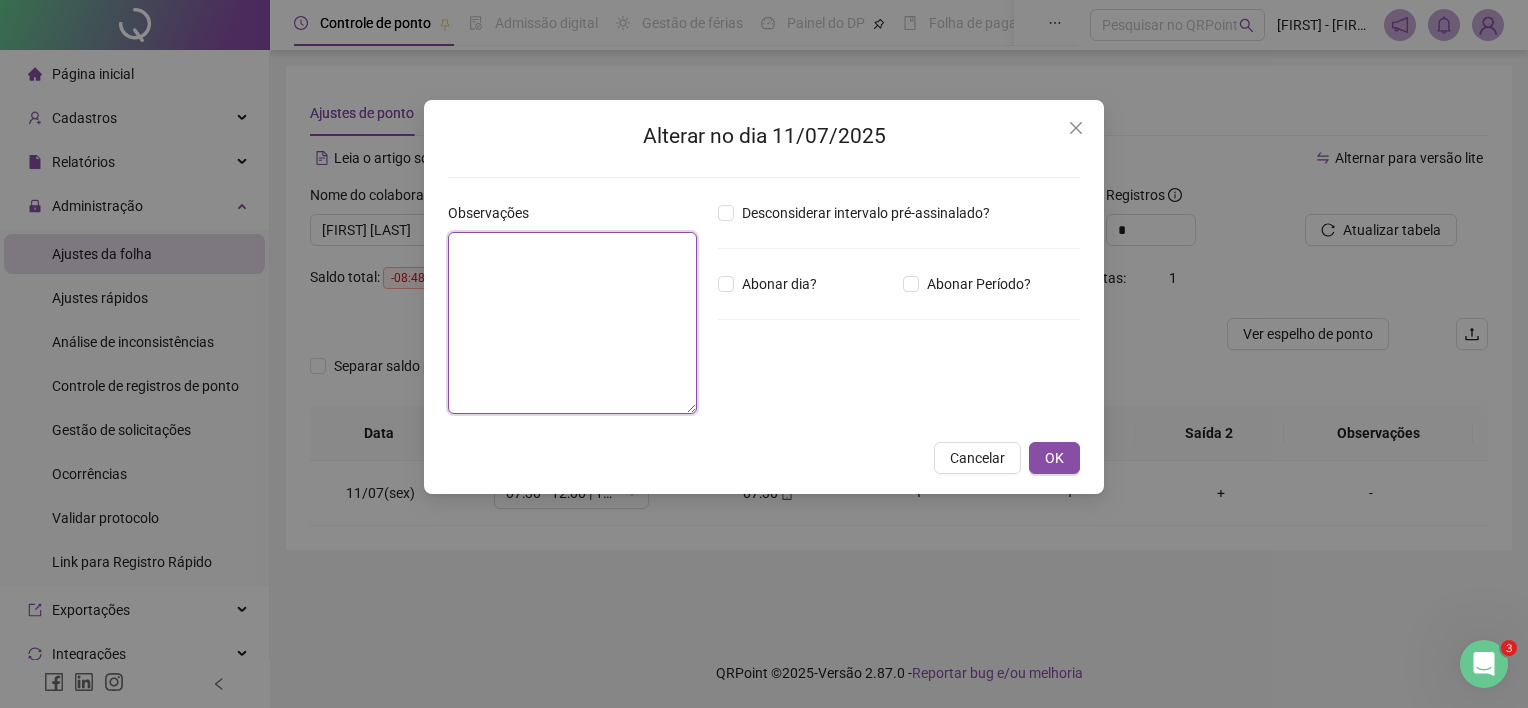 click at bounding box center [572, 323] 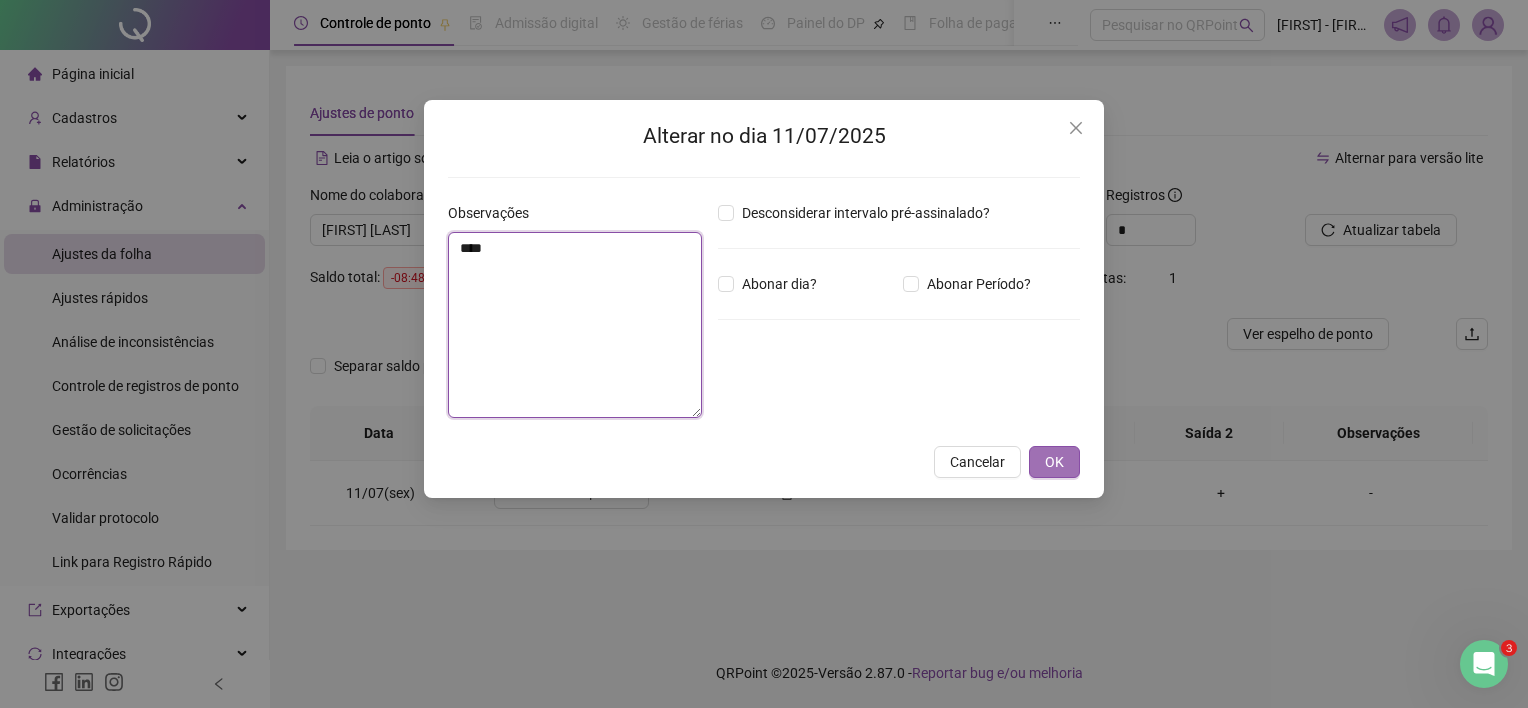 type on "****" 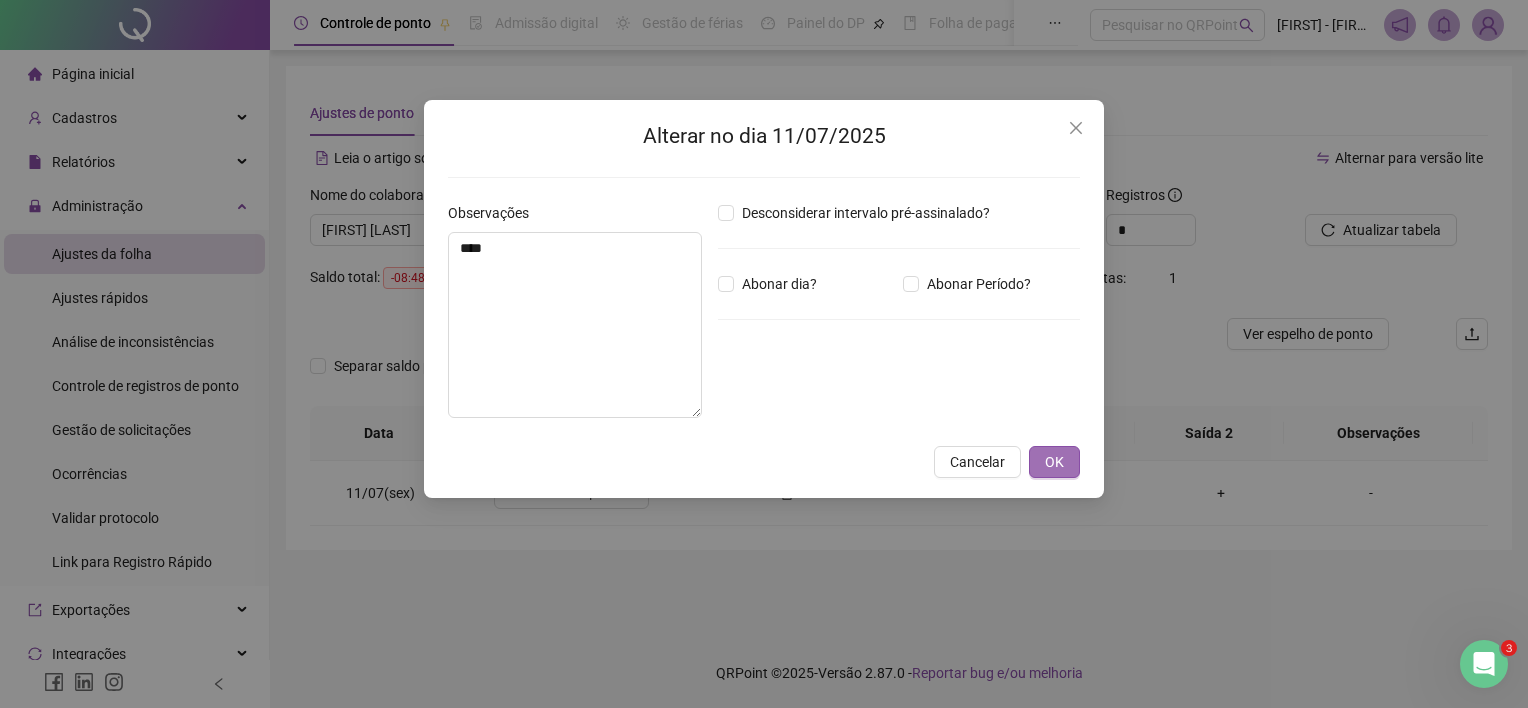 click on "OK" at bounding box center (1054, 462) 